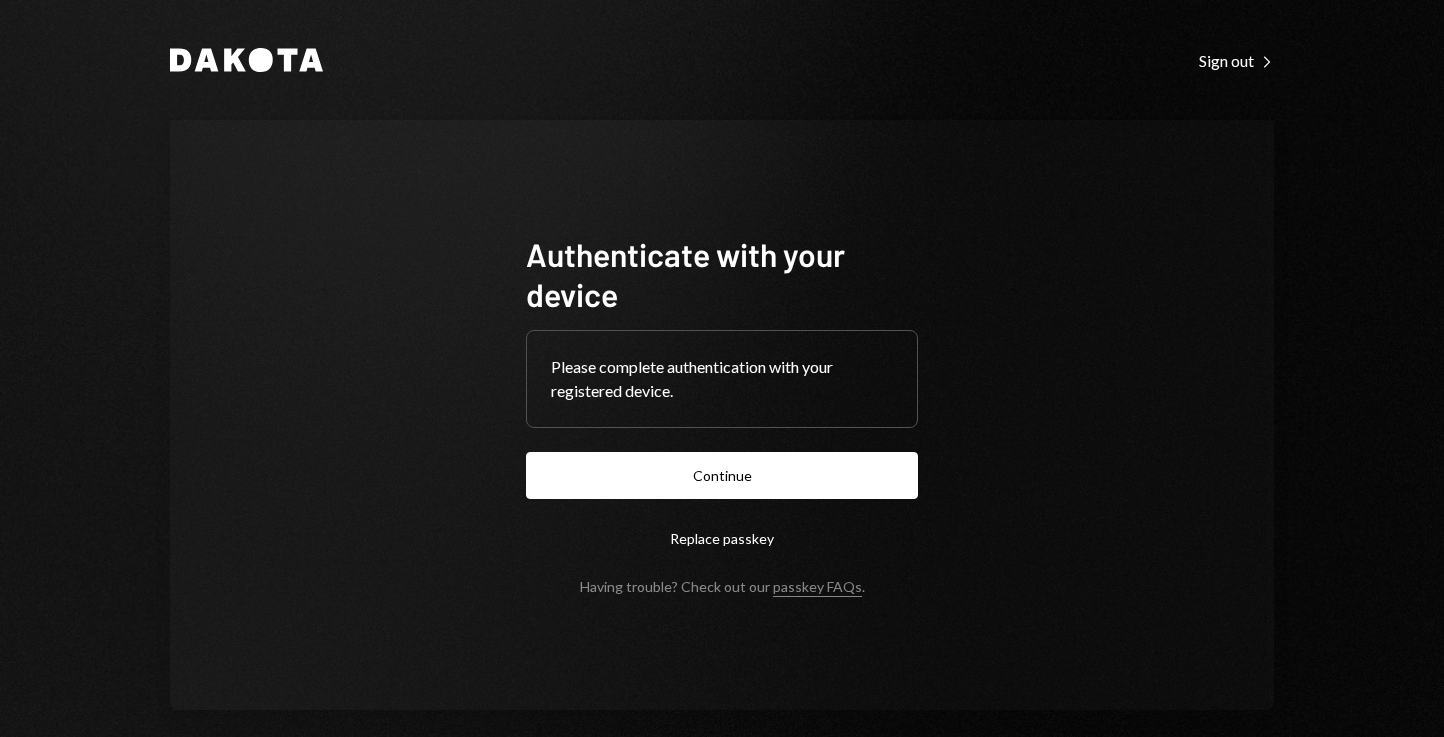 scroll, scrollTop: 0, scrollLeft: 0, axis: both 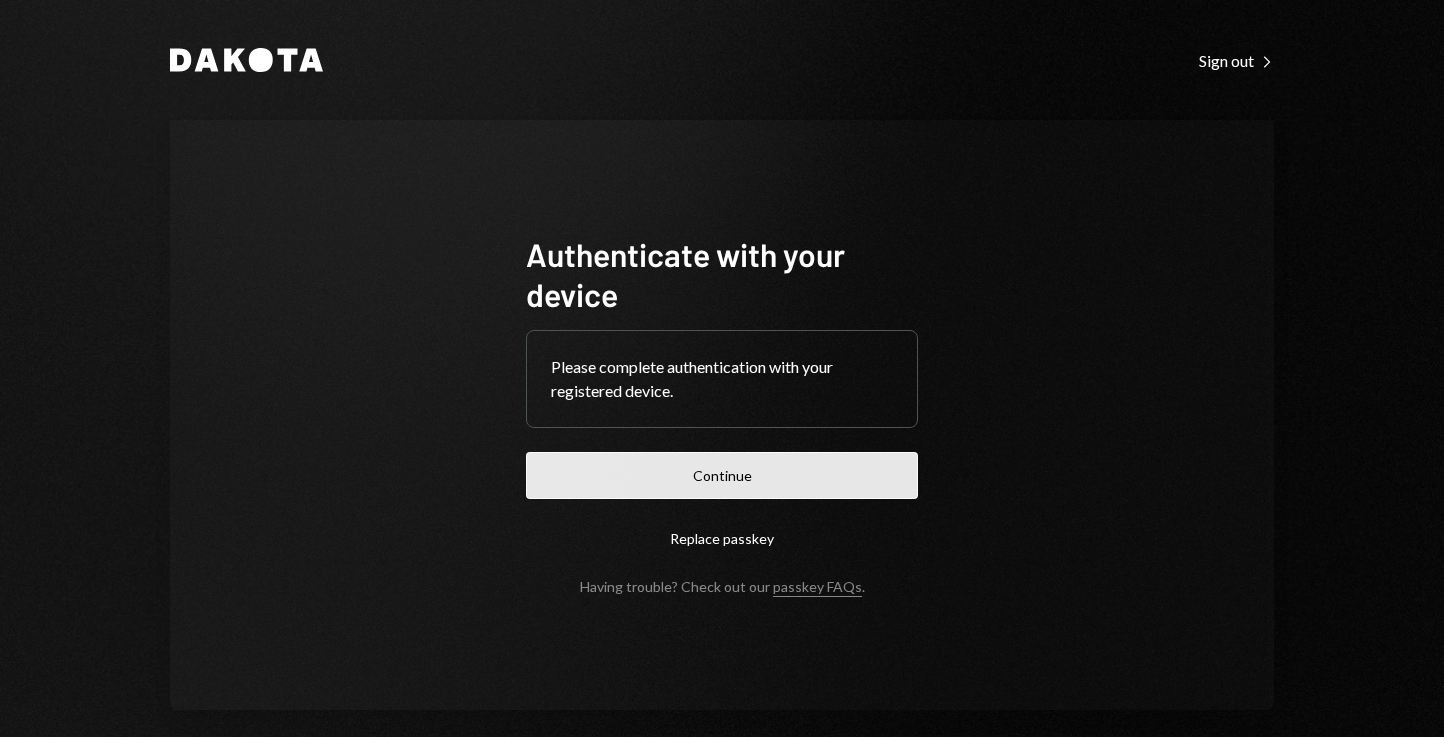 click on "Continue" at bounding box center (722, 475) 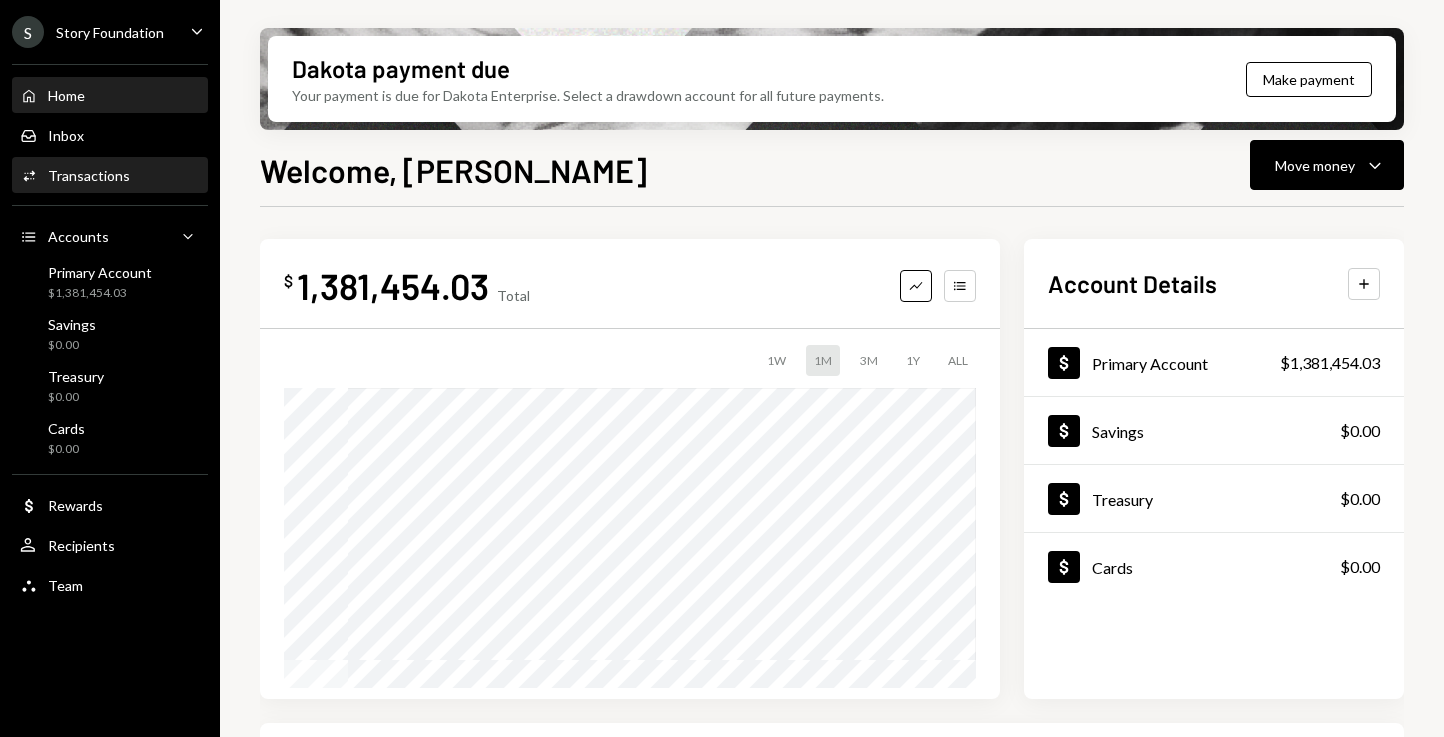 click on "Transactions" at bounding box center [89, 175] 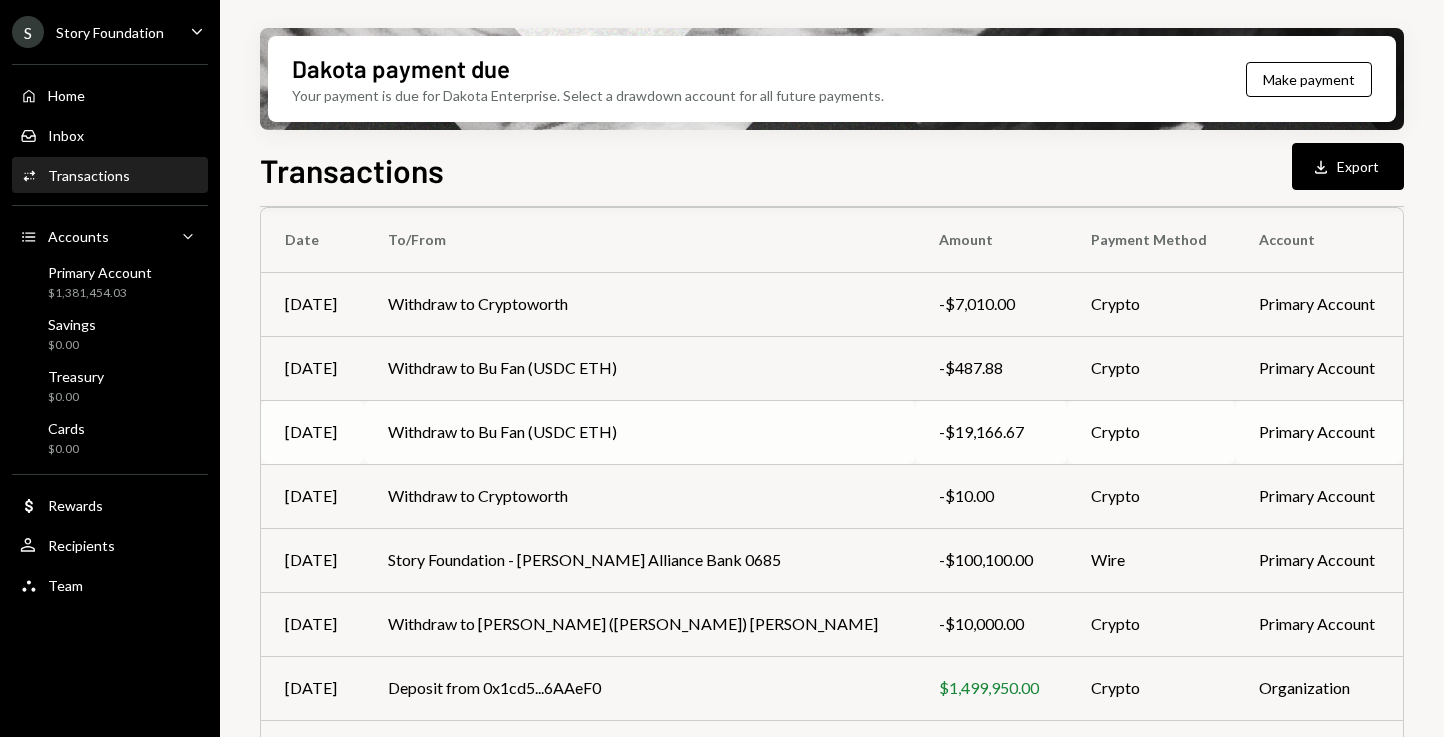 scroll, scrollTop: 0, scrollLeft: 0, axis: both 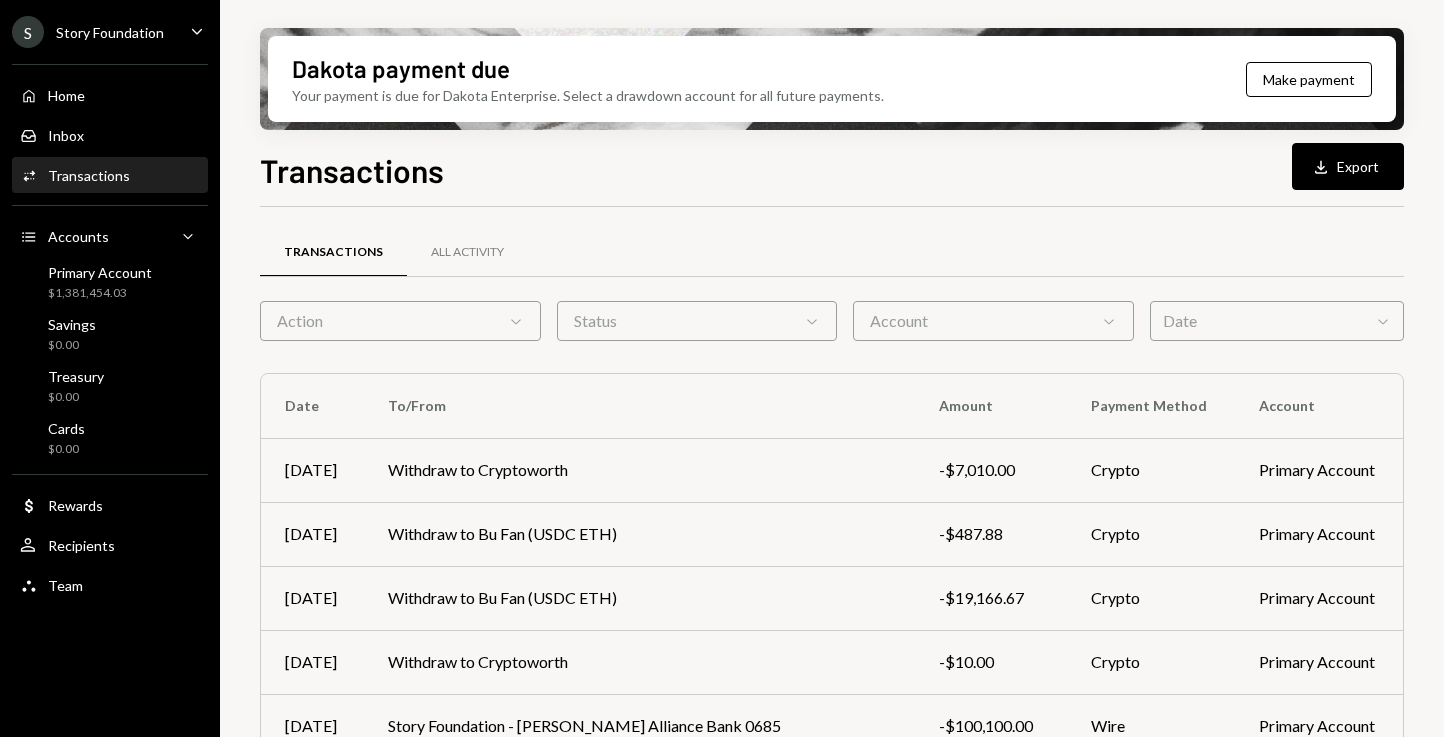 click on "Action Chevron Down" at bounding box center (400, 321) 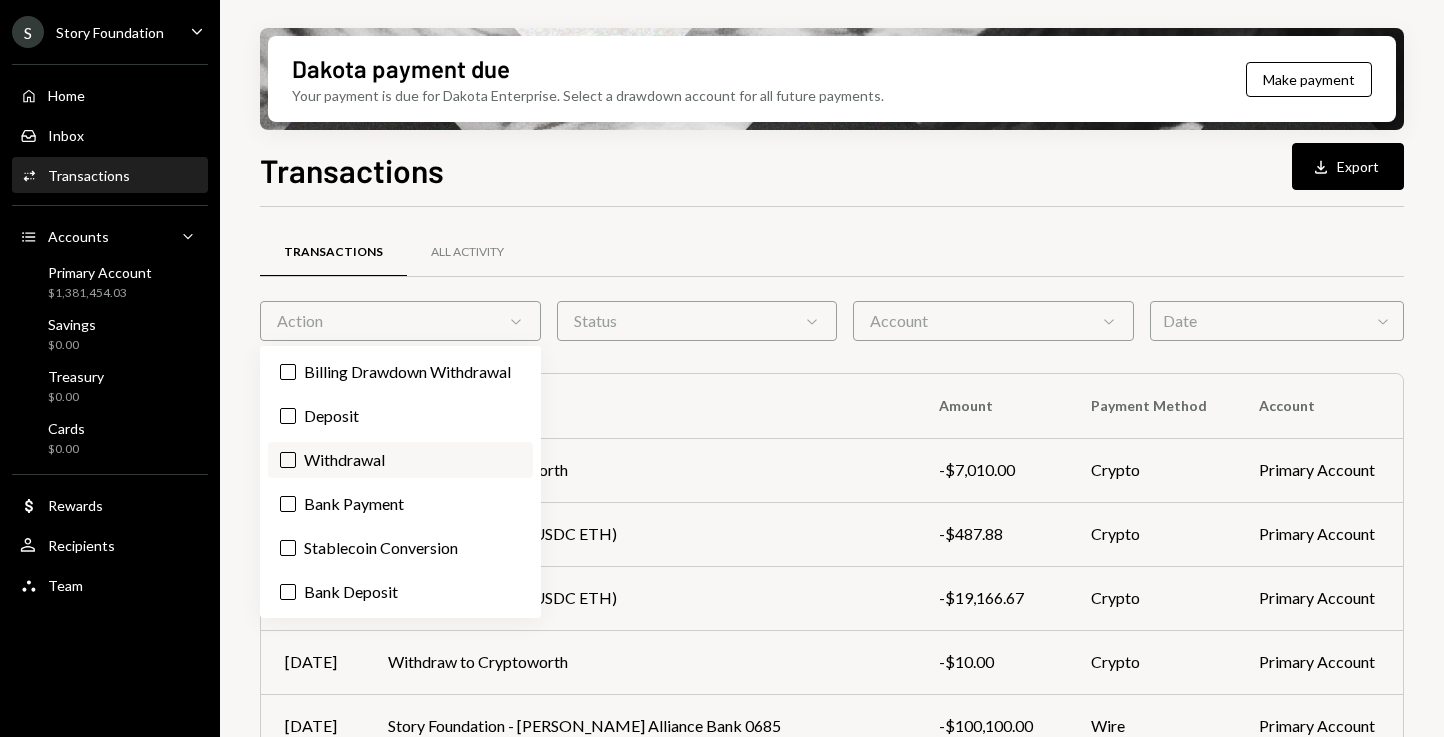 click on "Withdrawal" at bounding box center (400, 460) 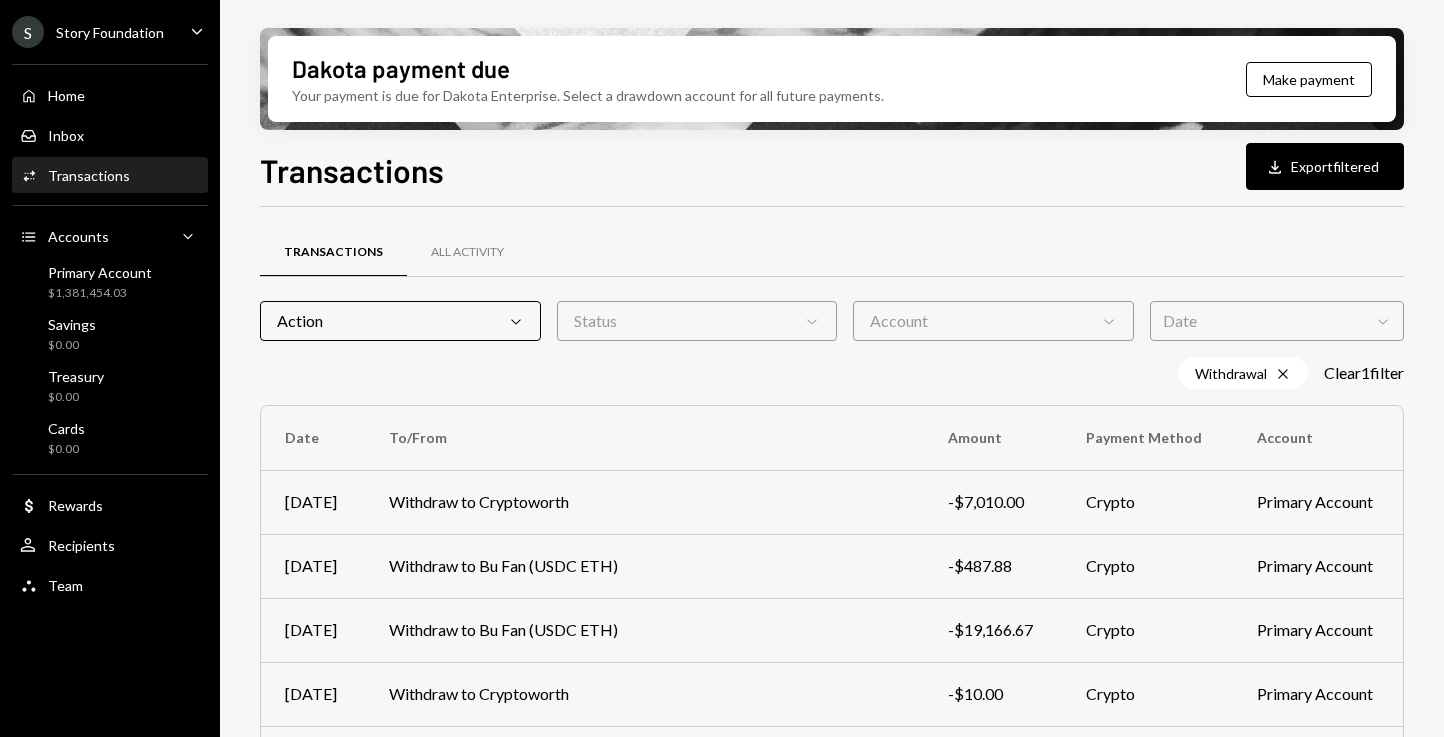 click on "Dakota payment due Your payment is due for Dakota Enterprise. Select a drawdown account for all future payments. Make payment Transactions Download Export  filtered Transactions All Activity Action Chevron Down Status Chevron Down Account Chevron Down Date Chevron Down Withdrawal Cross Clear  1  filter Date To/From Amount Payment Method Account [DATE] Withdraw to Cryptoworth -$7,010.00 Crypto Primary Account [DATE] Withdraw to Bu Fan (USDC ETH) -$487.88 Crypto Primary Account [DATE] Withdraw to Bu Fan (USDC ETH) -$19,166.67 Crypto Primary Account [DATE] Withdraw to Cryptoworth -$10.00 Crypto Primary Account [DATE] Withdraw to [PERSON_NAME] ([PERSON_NAME]) [PERSON_NAME] -$10,000.00 Crypto Primary Account [DATE] Withdraw to Vyshnevskyi [PERSON_NAME] NEW -$100.00 Crypto Primary Account [DATE] Withdraw to Webslinger Advisors -$25,000.00 Crypto Primary Account [DATE] Withdraw to Webslinger Advisors -$130.40 Crypto Primary Account [DATE] Withdraw to Orderly Network Ltd -$24,990.00 Crypto Primary Account [DATE] Withdraw to [PERSON_NAME] -$330.00" at bounding box center (832, 368) 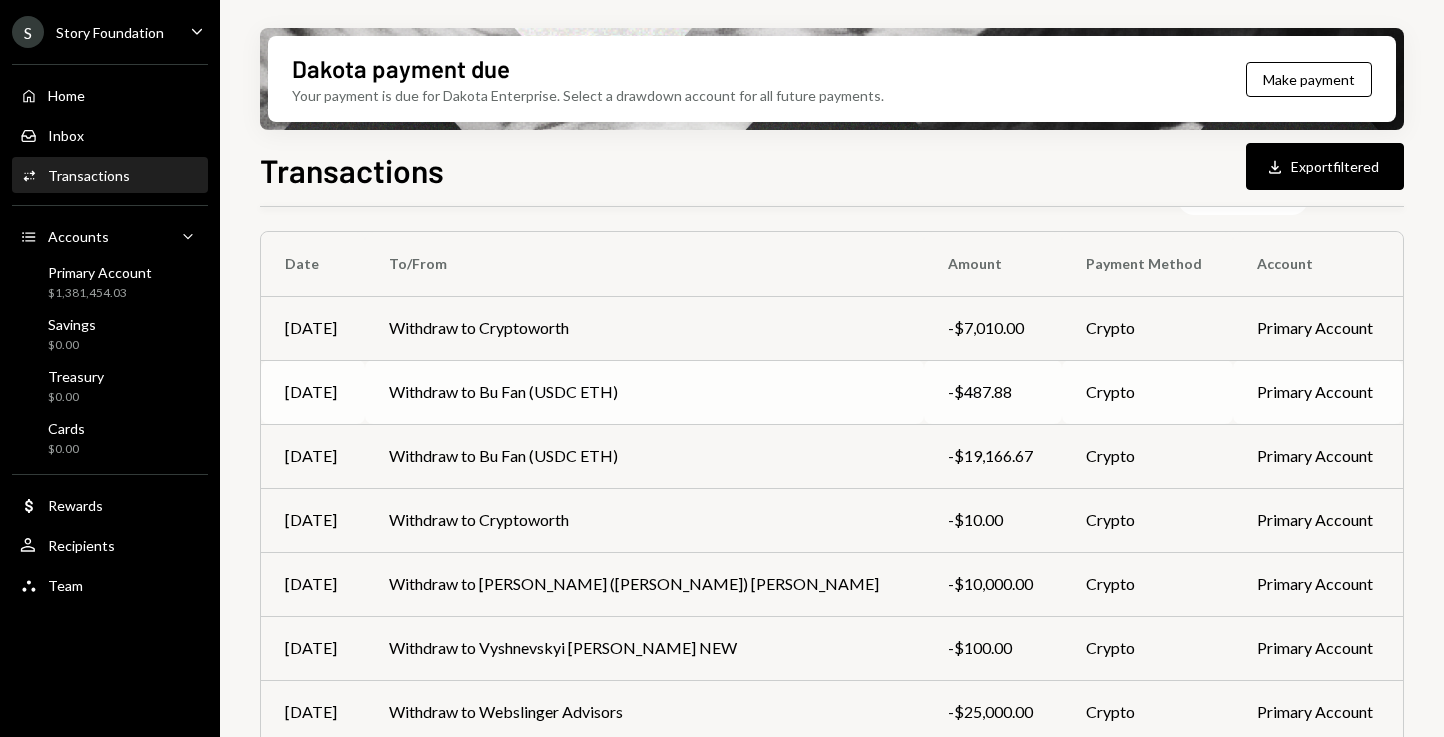scroll, scrollTop: 434, scrollLeft: 0, axis: vertical 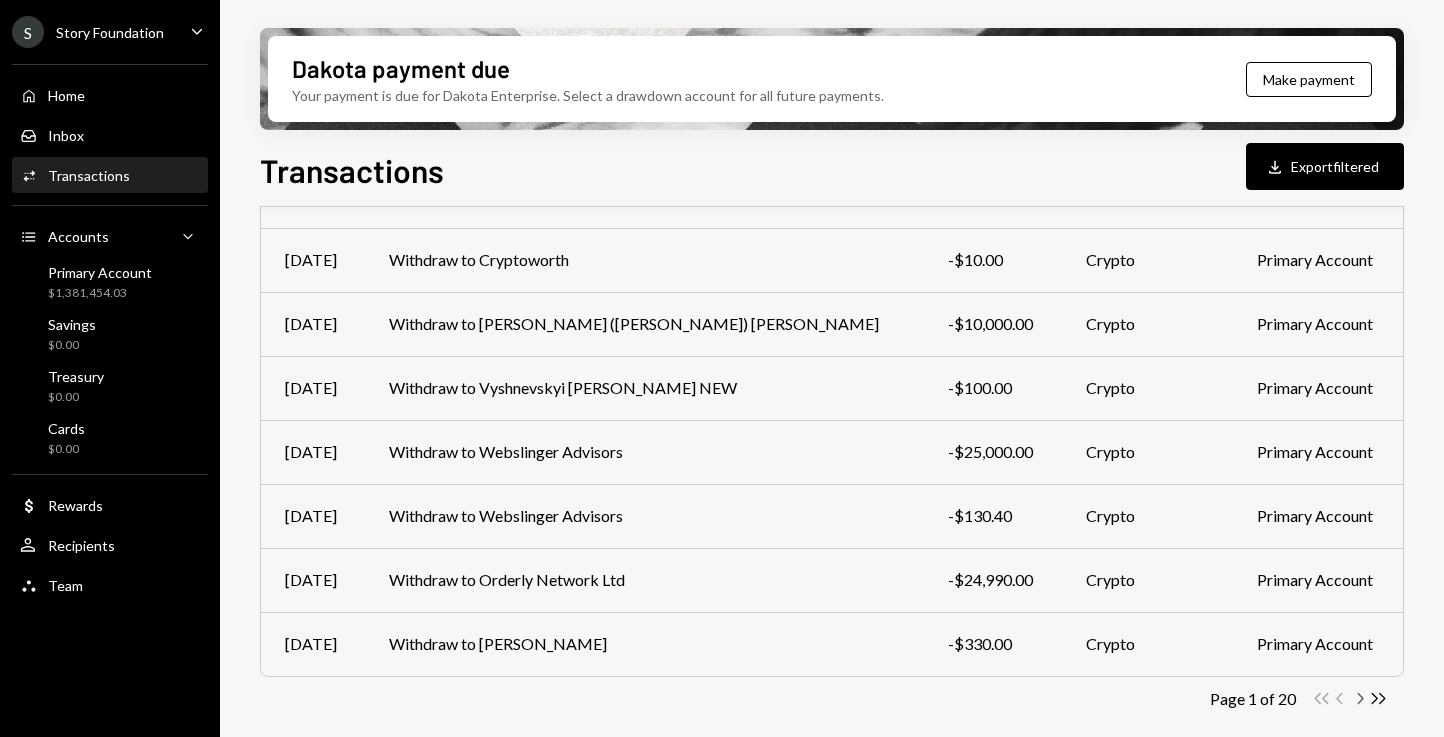 click on "Chevron Right" 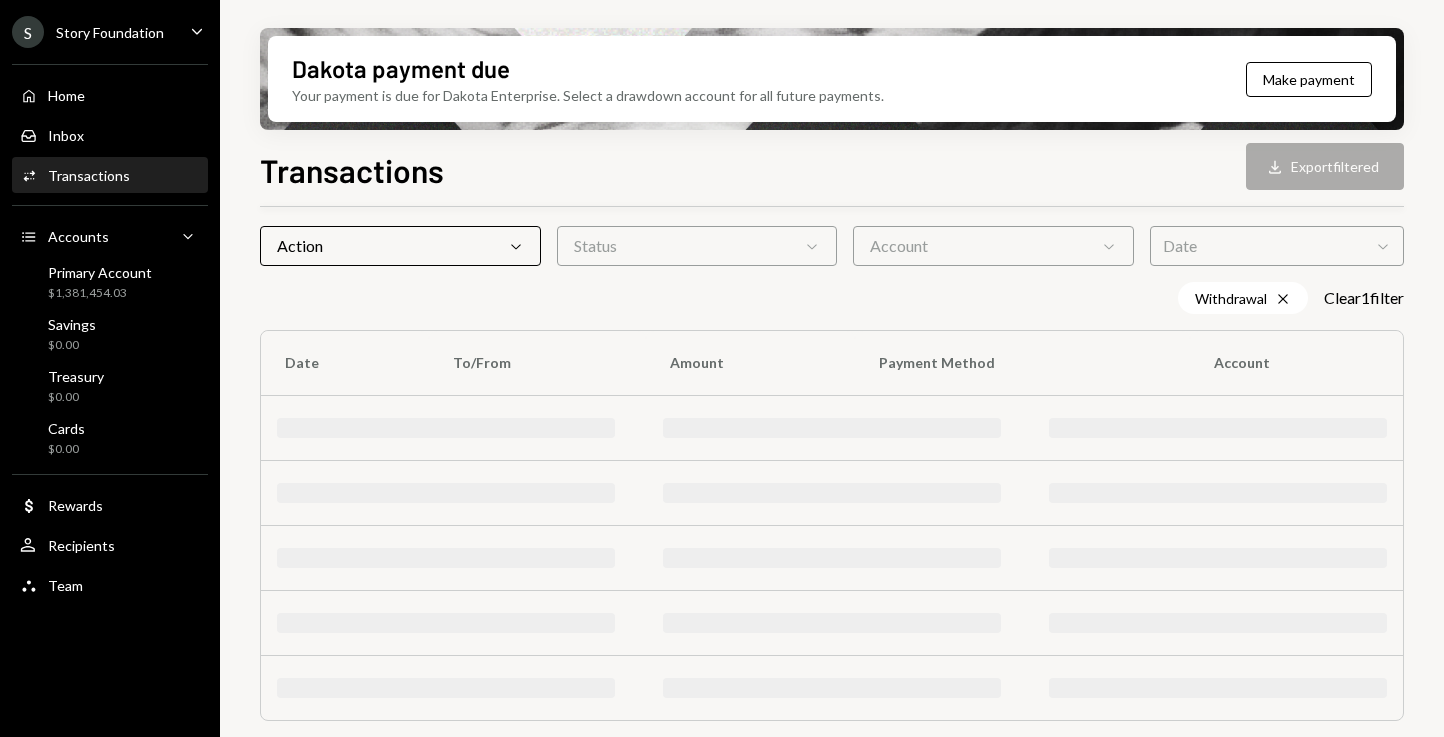 scroll, scrollTop: 434, scrollLeft: 0, axis: vertical 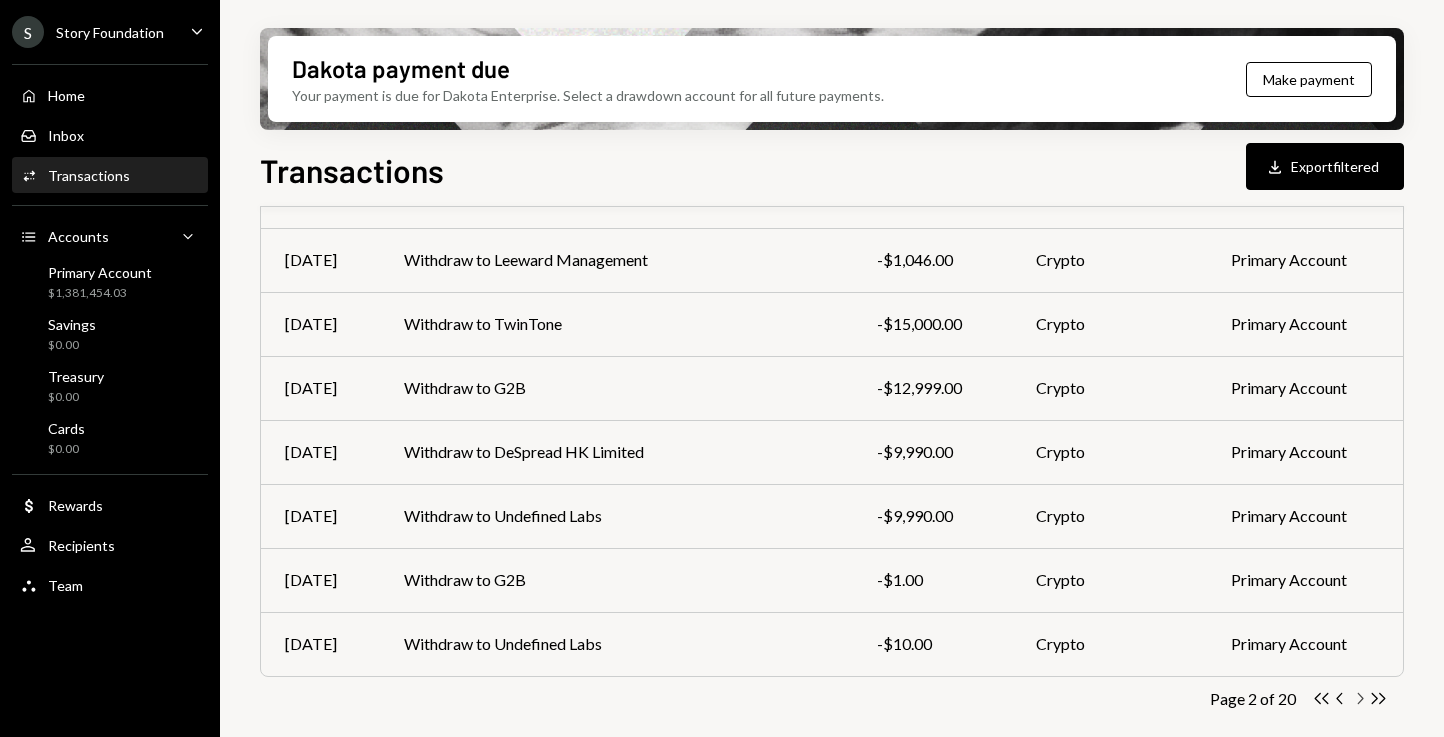 click on "Chevron Right" 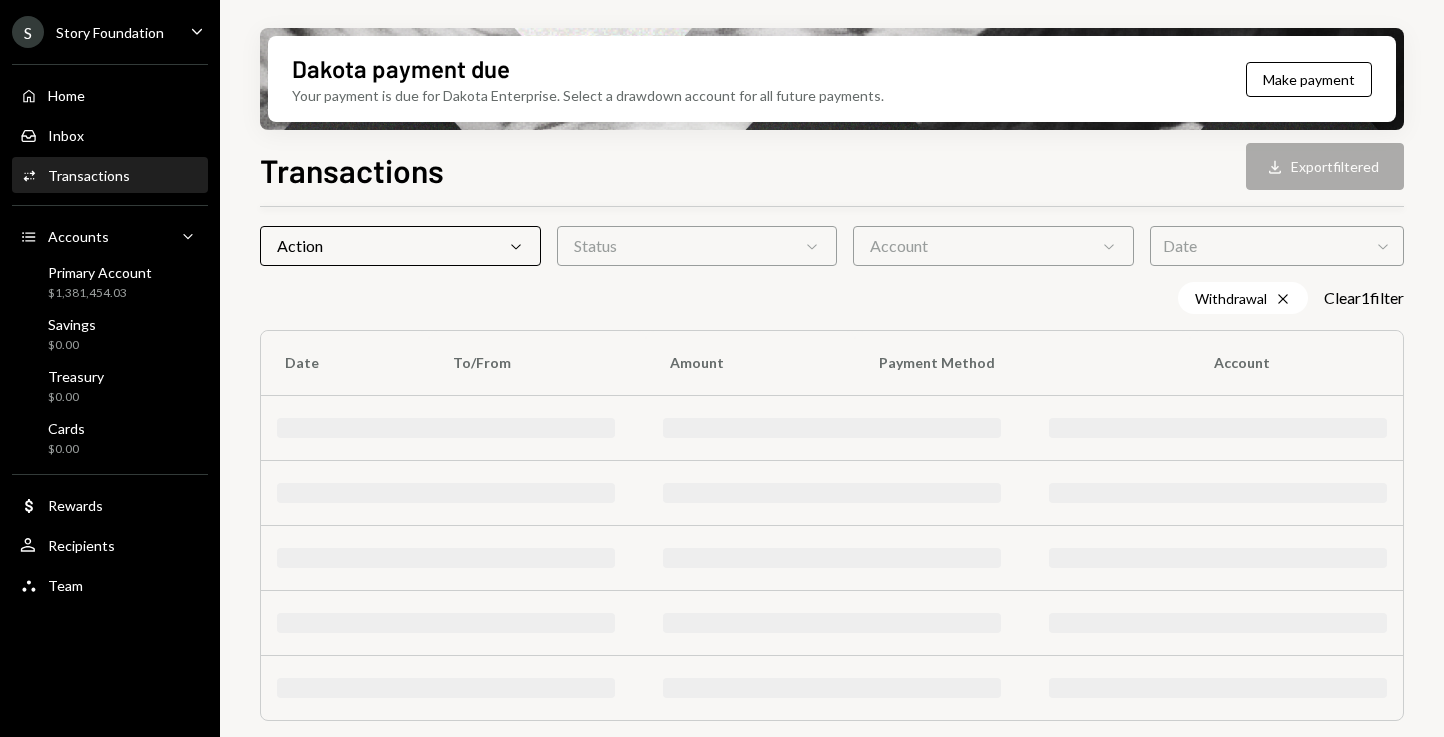 scroll, scrollTop: 434, scrollLeft: 0, axis: vertical 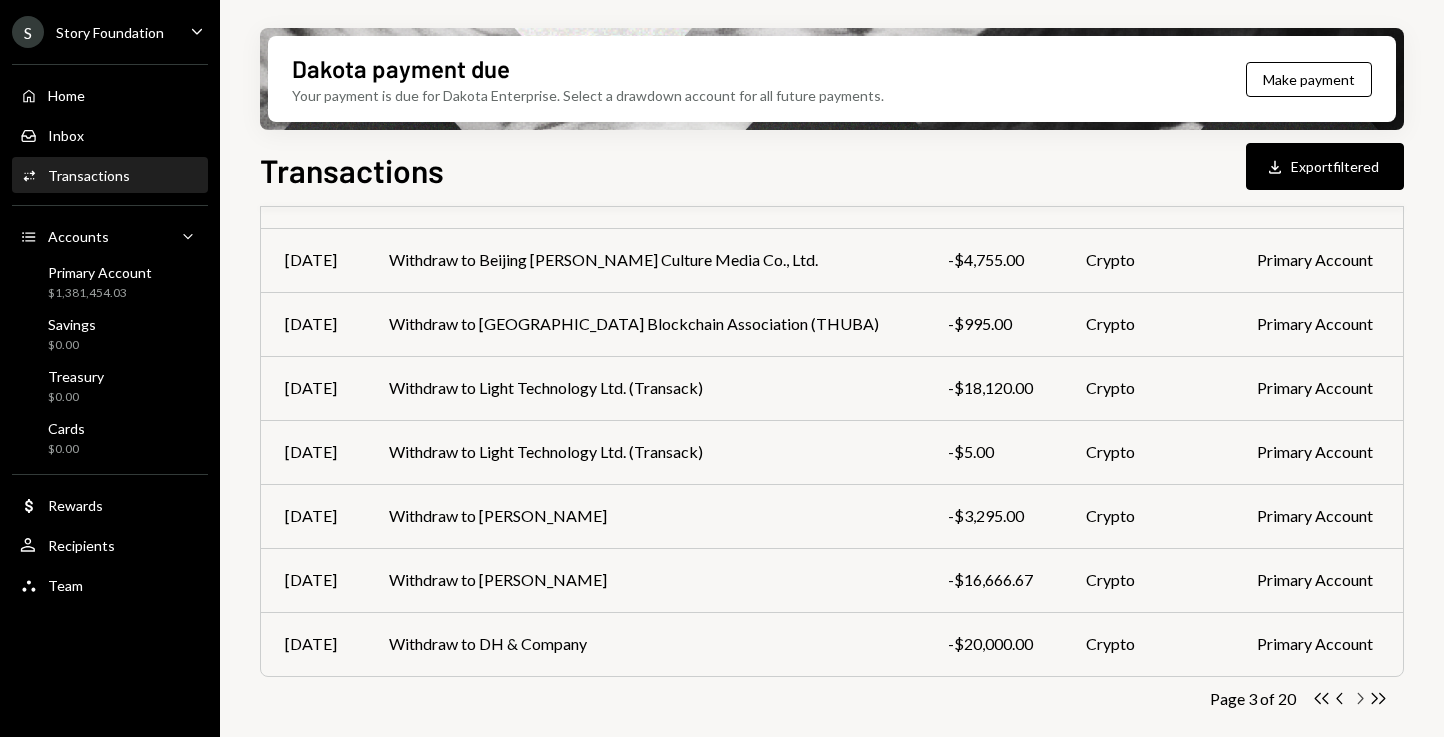 click 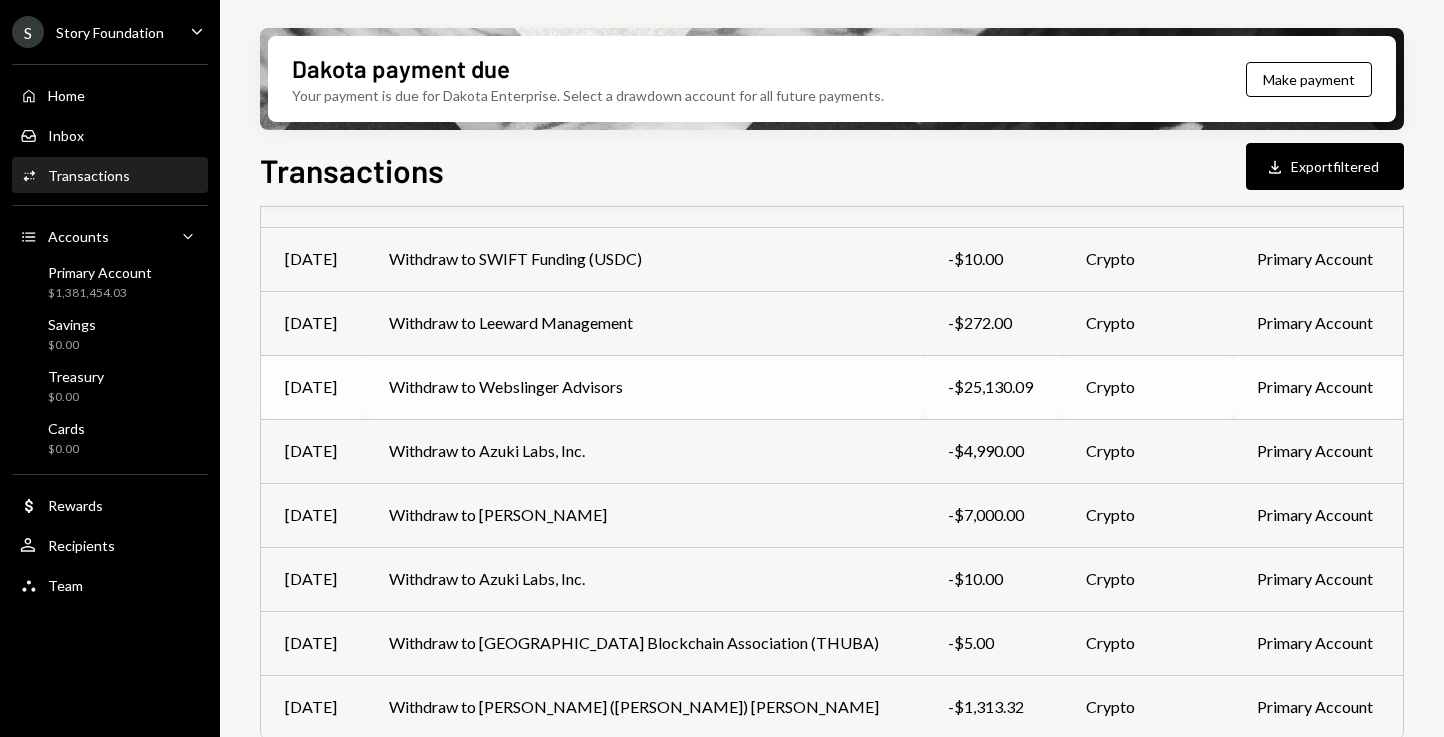 scroll, scrollTop: 434, scrollLeft: 0, axis: vertical 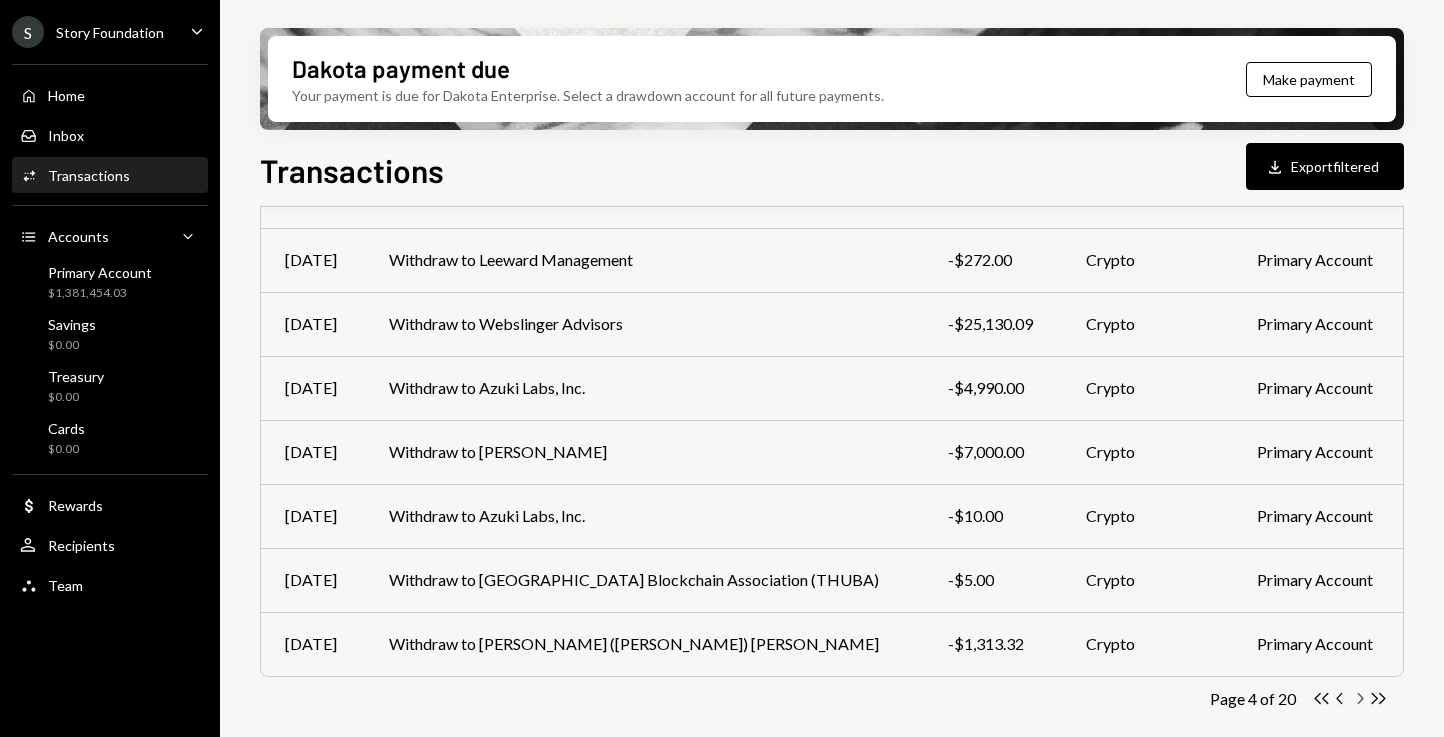click on "Chevron Right" 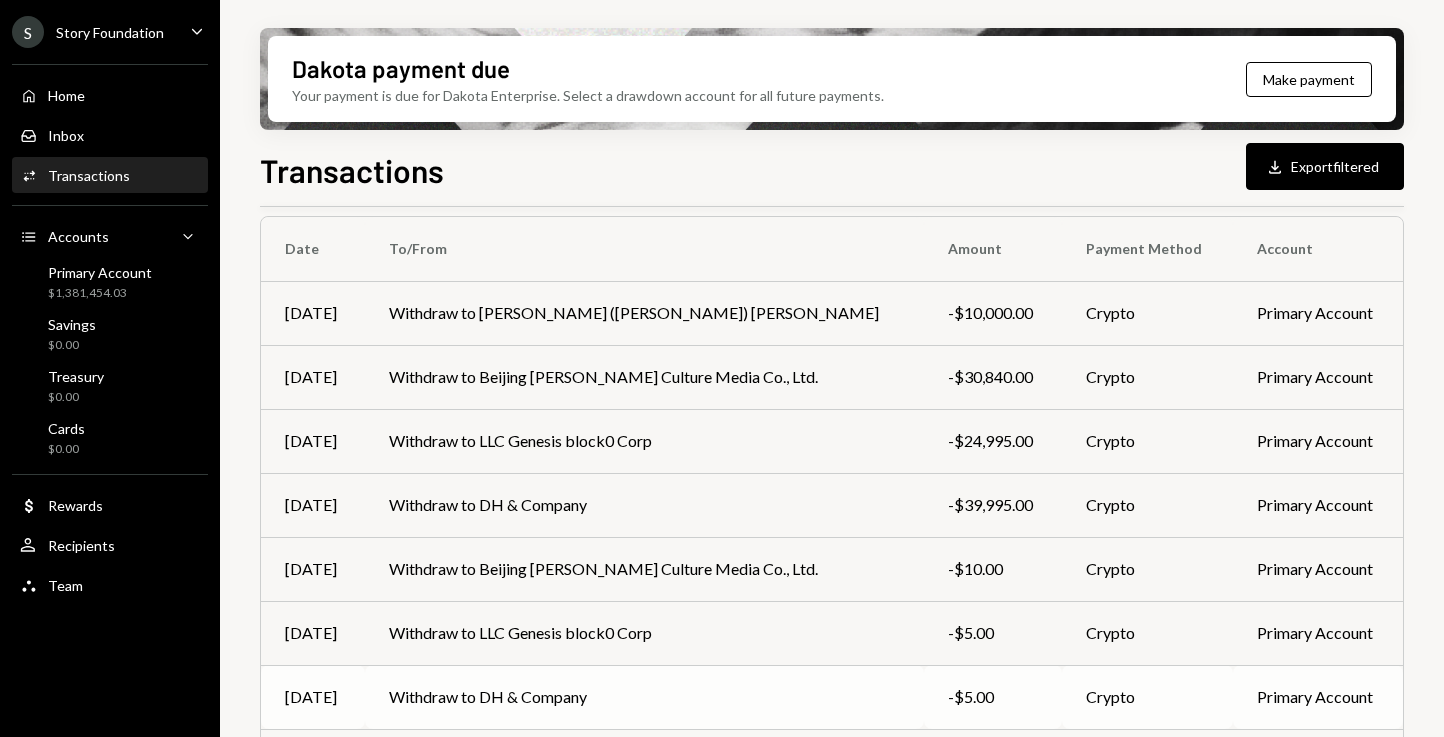 scroll, scrollTop: 434, scrollLeft: 0, axis: vertical 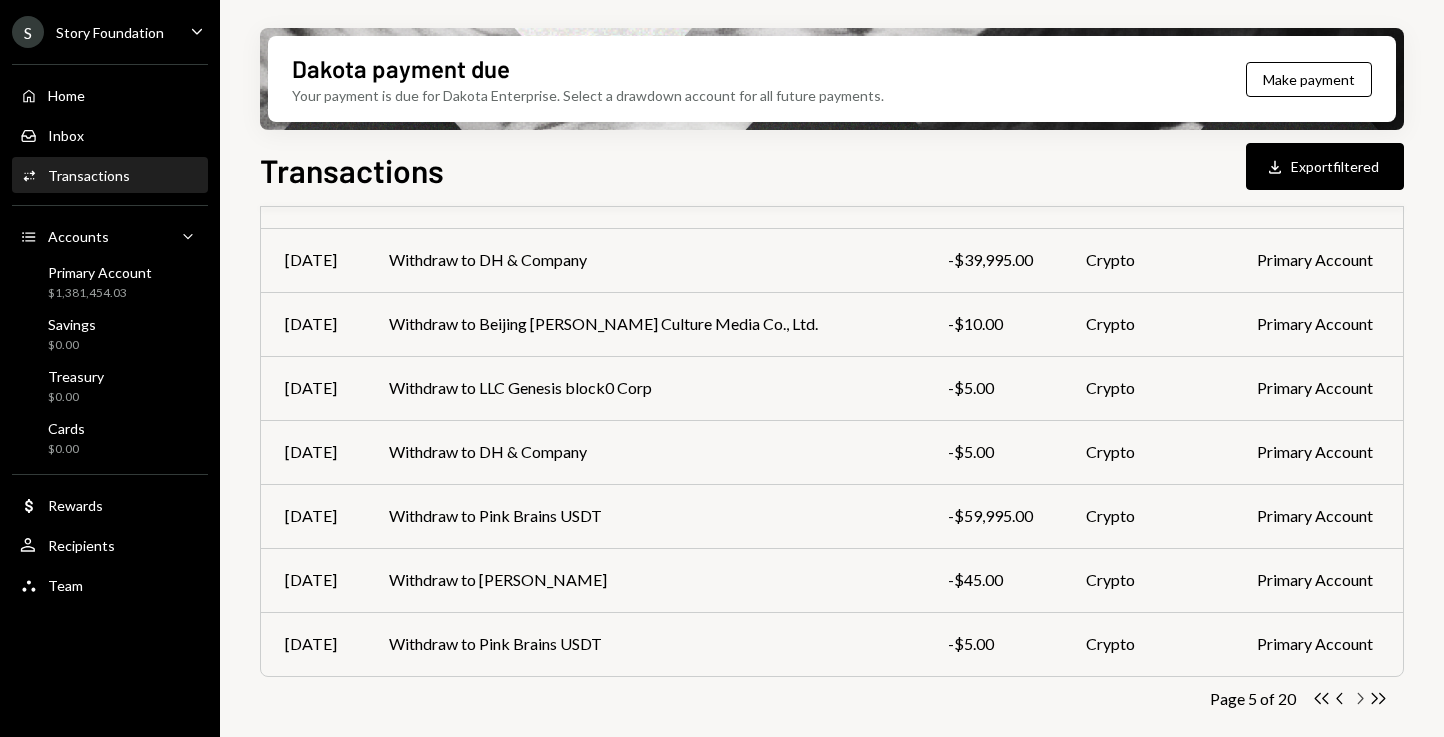 click 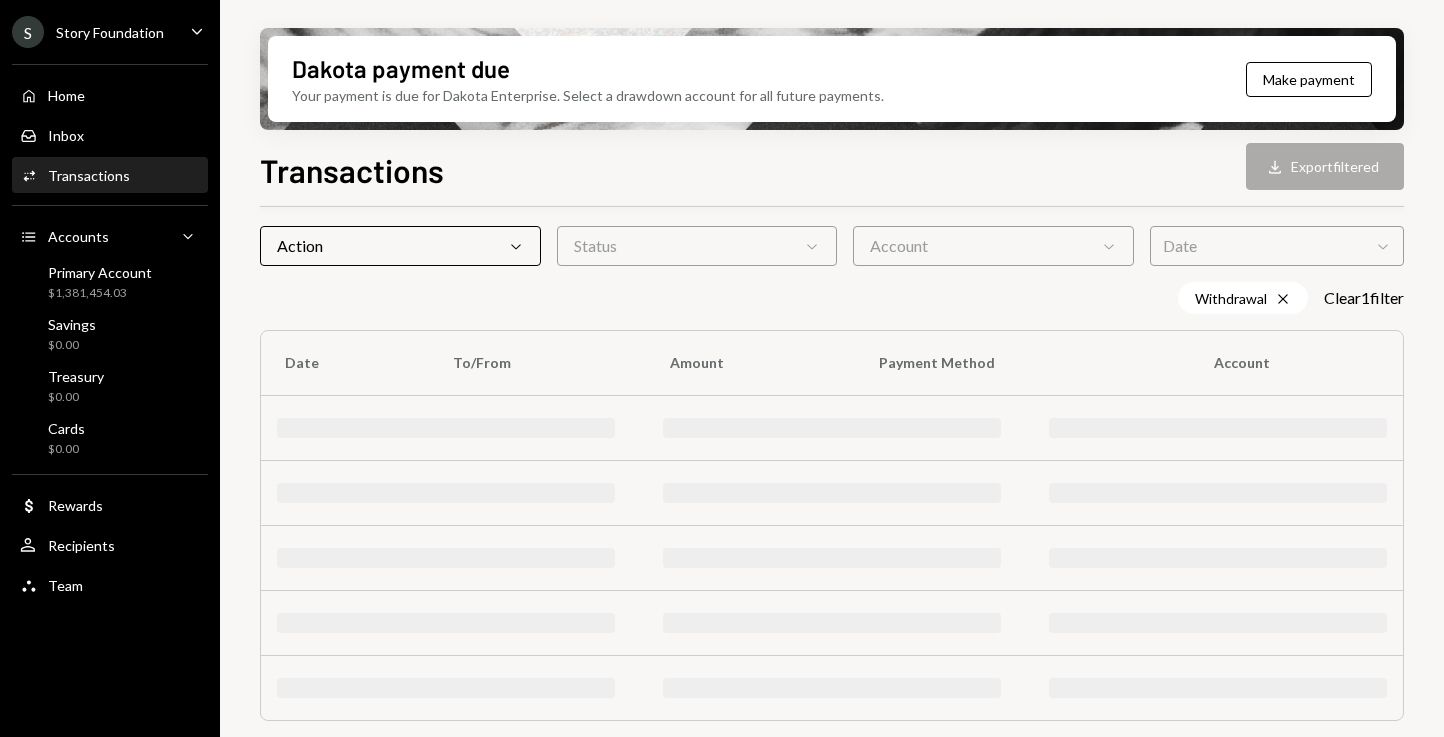 scroll, scrollTop: 434, scrollLeft: 0, axis: vertical 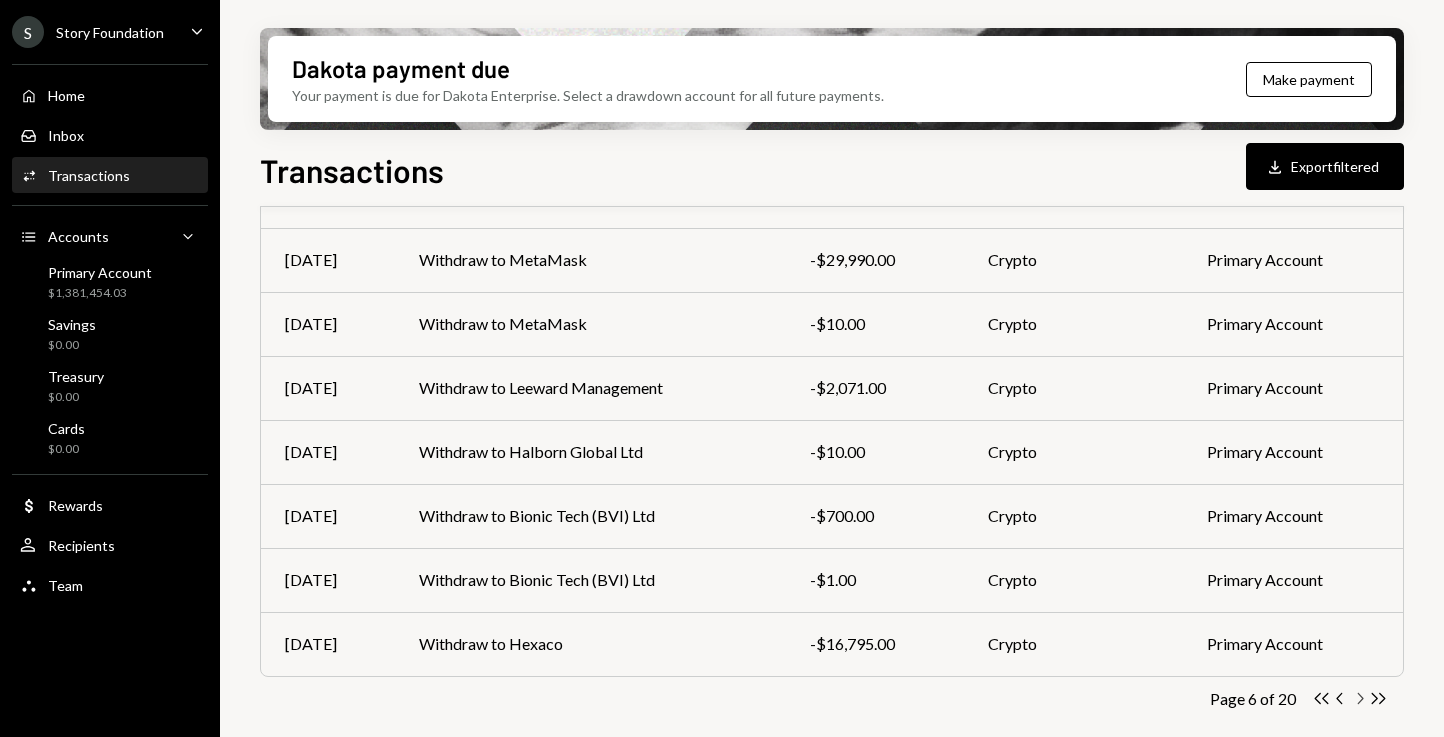 click 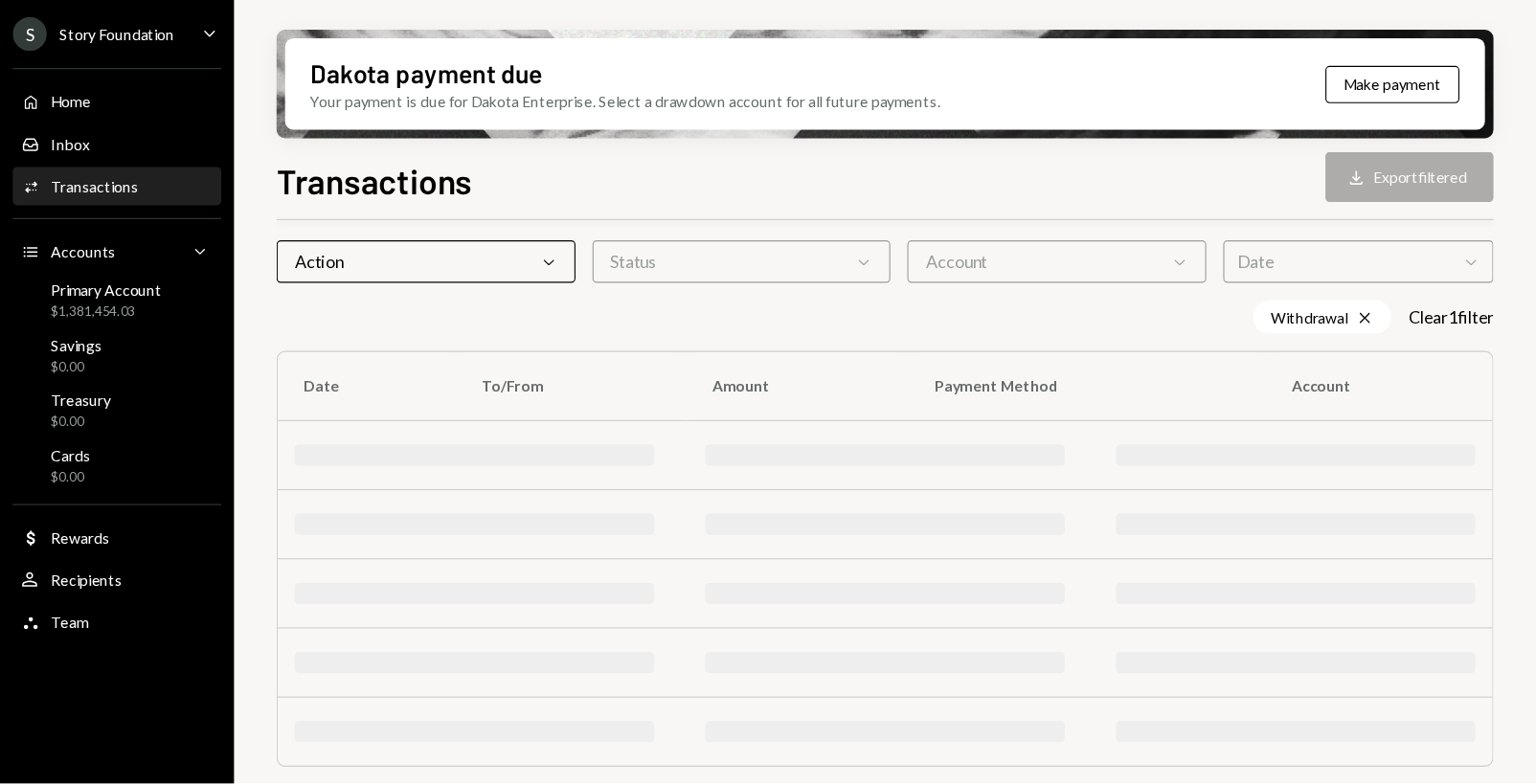 scroll, scrollTop: 415, scrollLeft: 0, axis: vertical 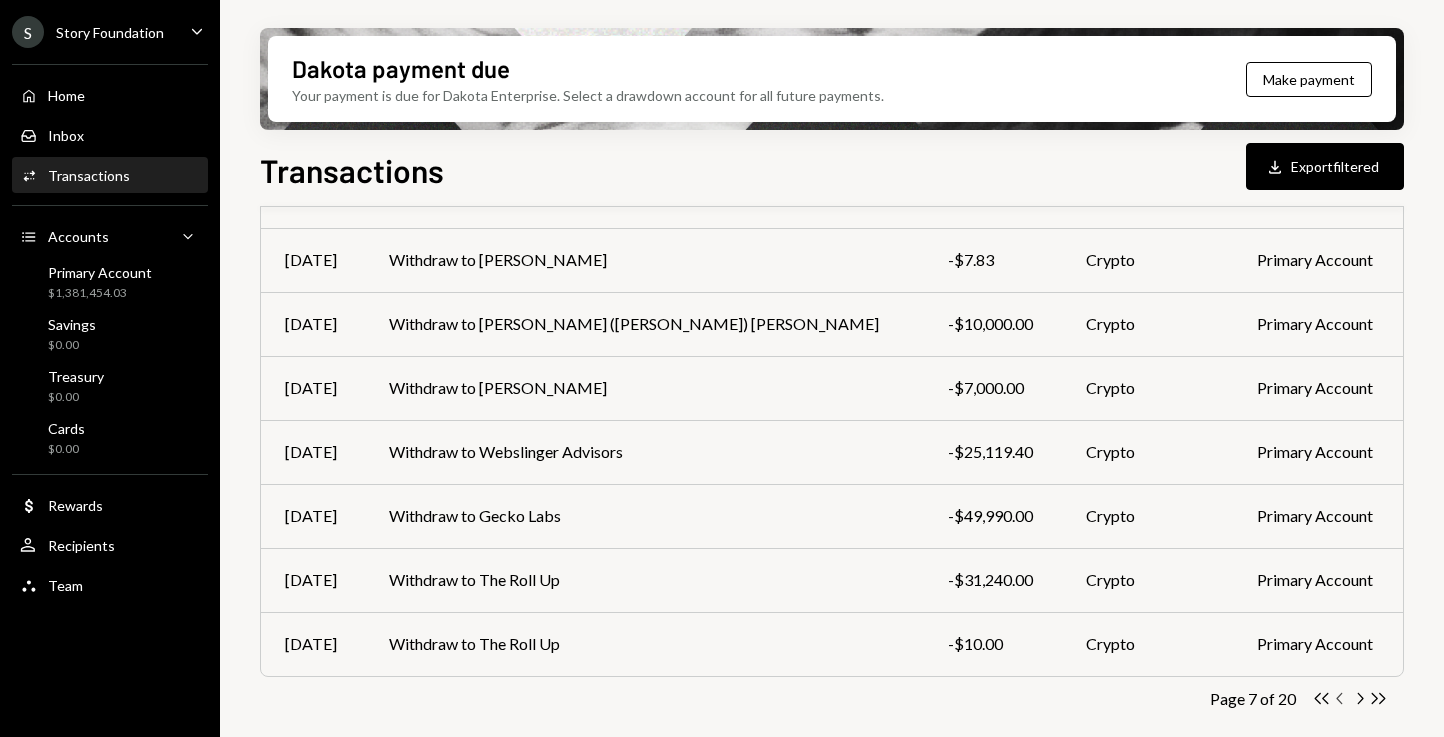click on "Chevron Left" 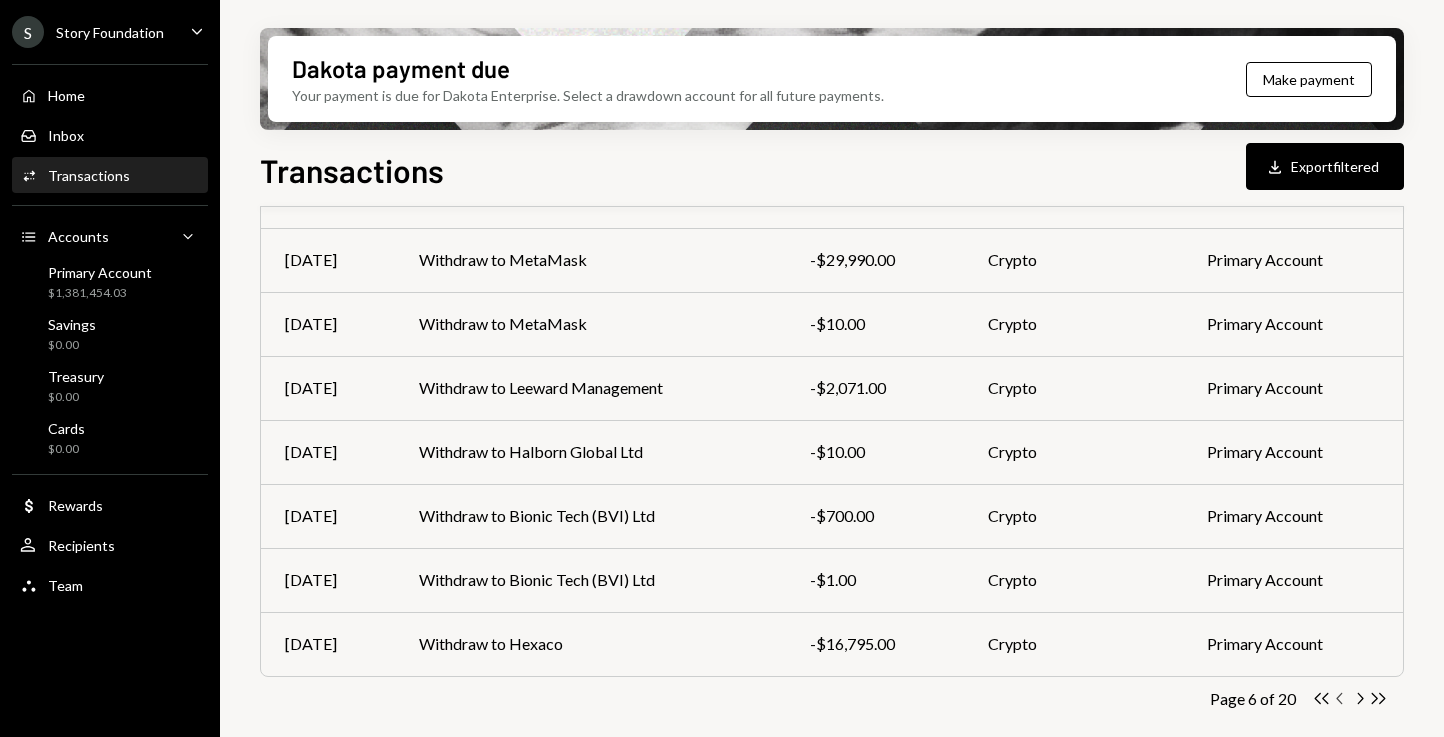 click on "Chevron Left" 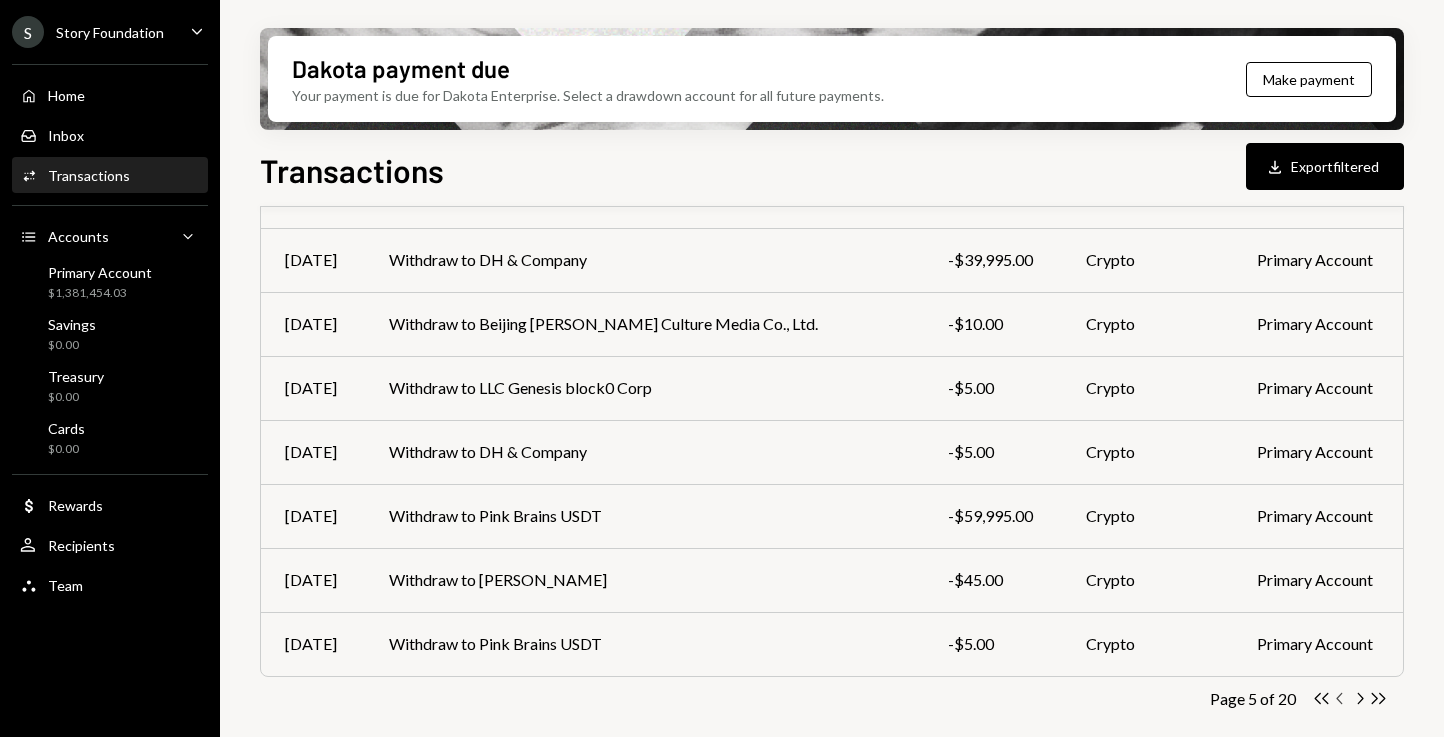 click on "Chevron Left" 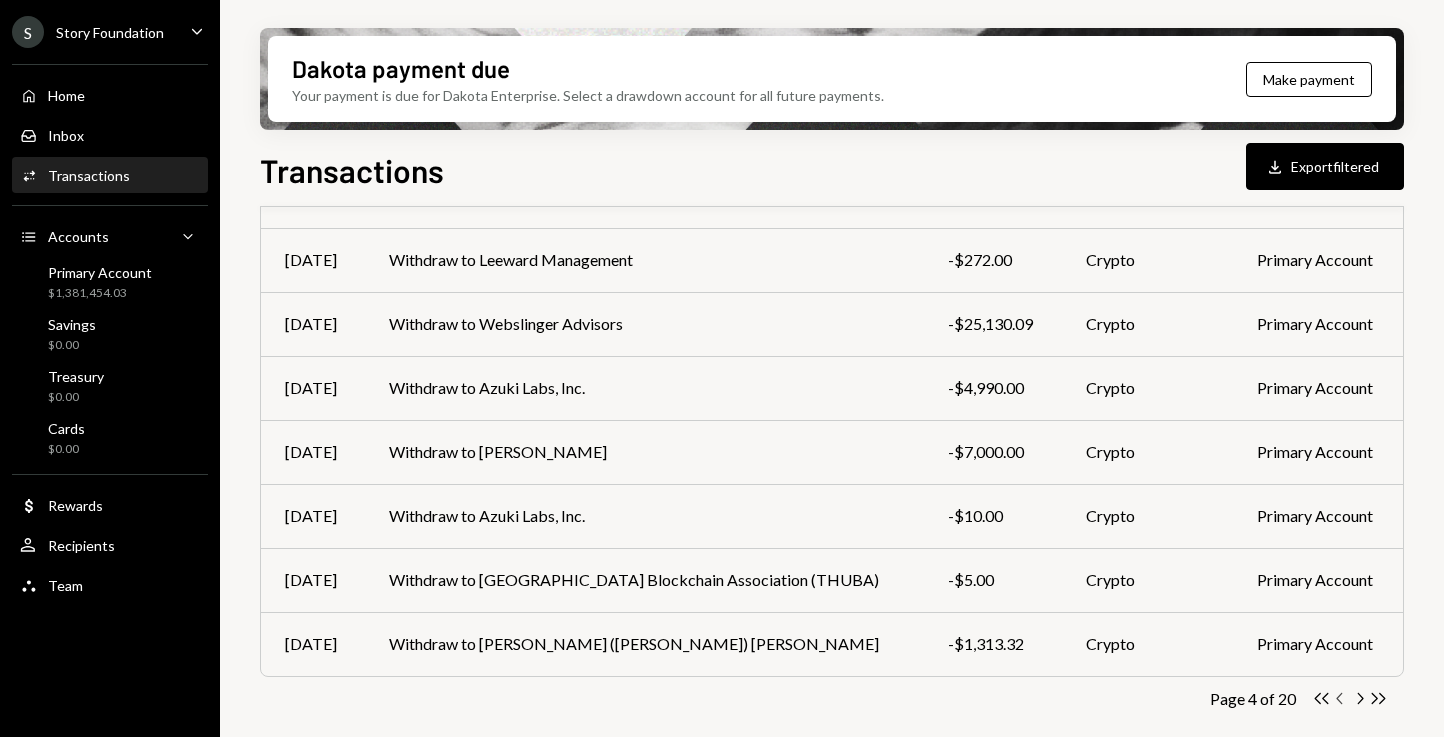 click on "Chevron Left" 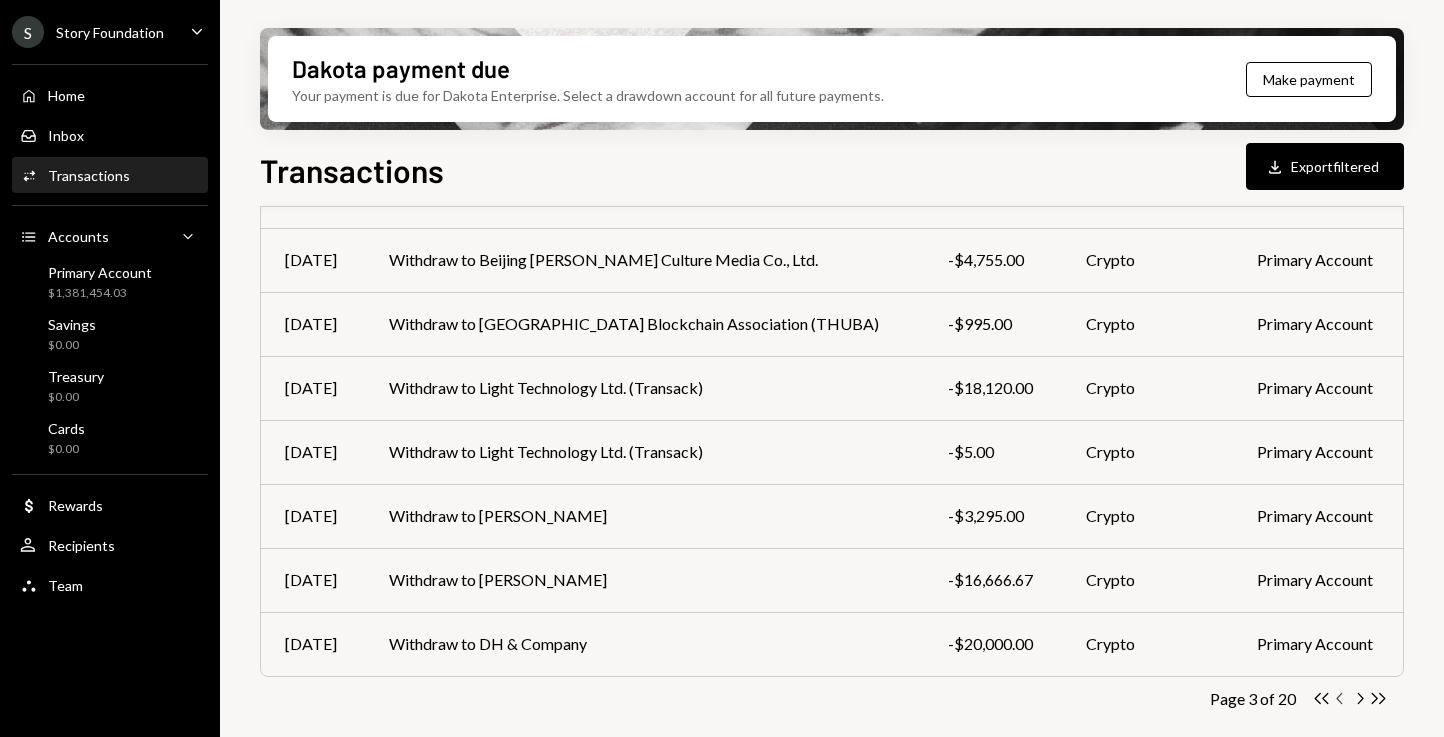 click on "Chevron Left" 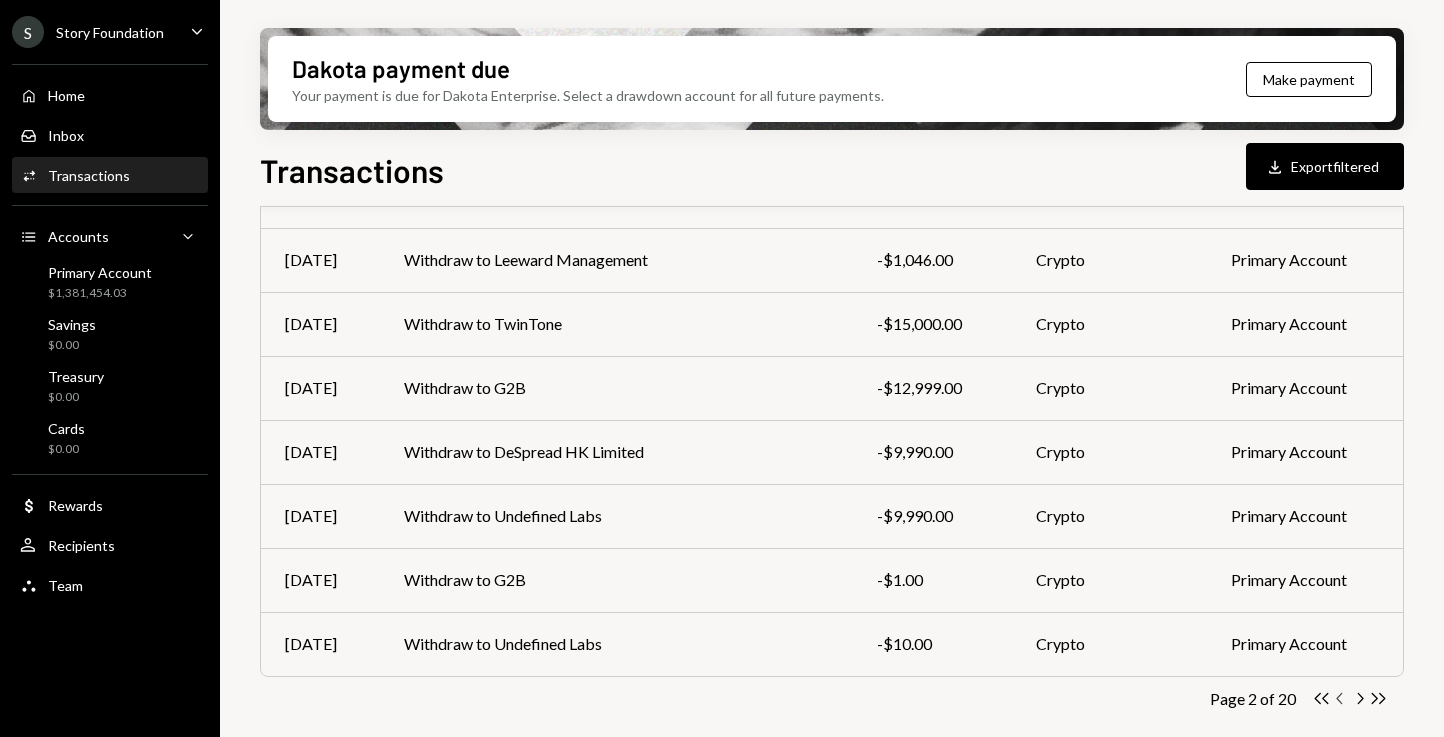 click on "Chevron Left" 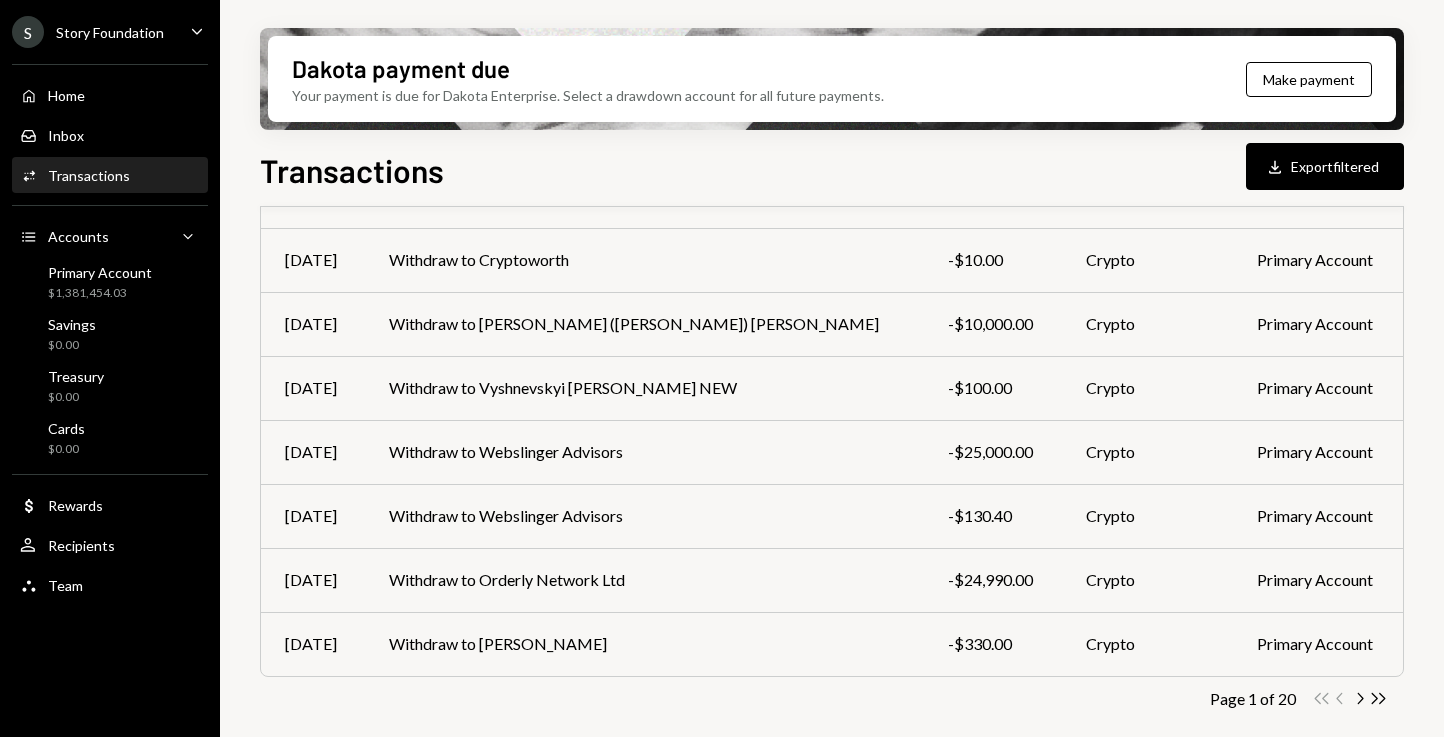 click on "Double Arrow Left Chevron Left Chevron Right Double Arrow Right" at bounding box center [1350, 698] 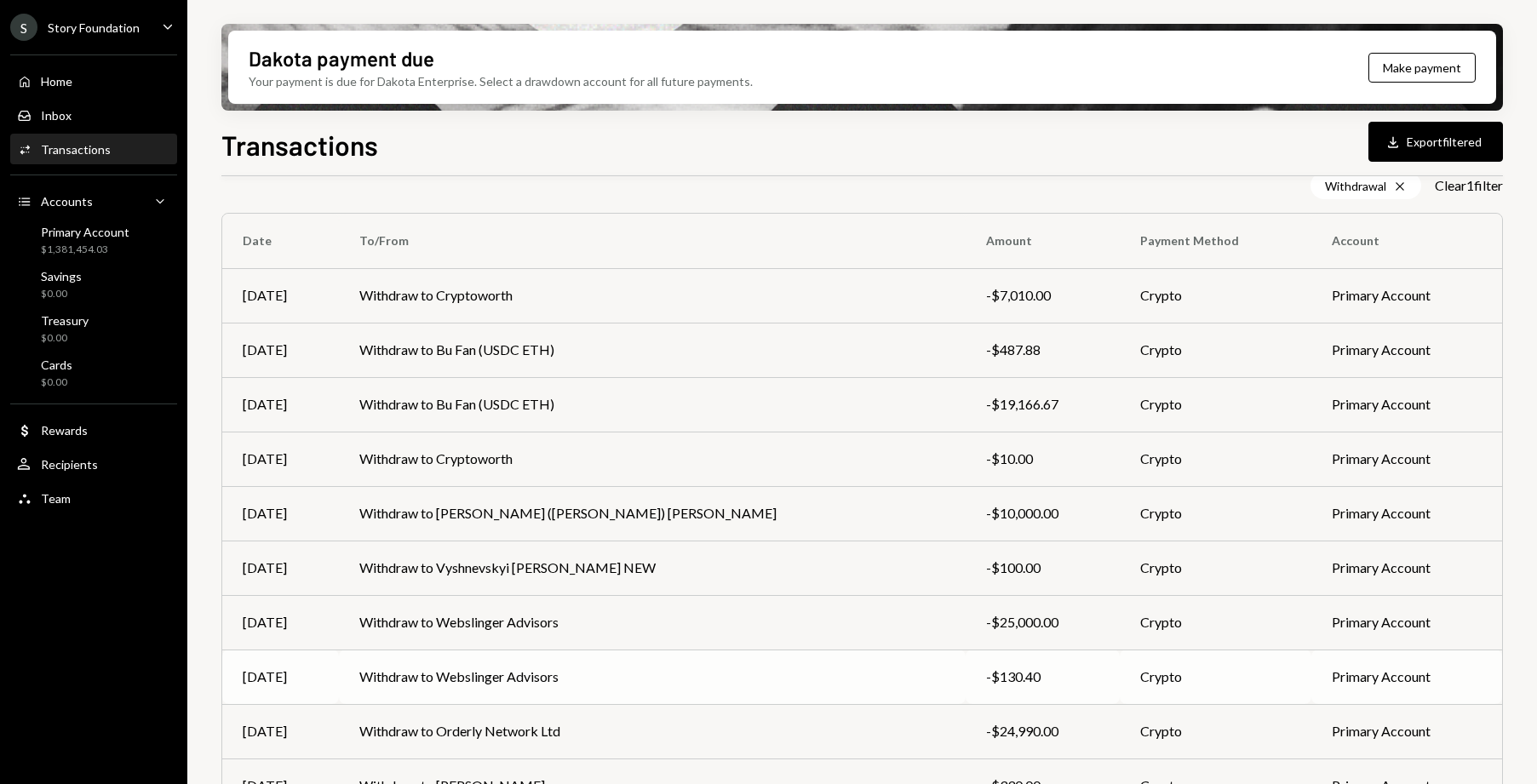 scroll, scrollTop: 211, scrollLeft: 0, axis: vertical 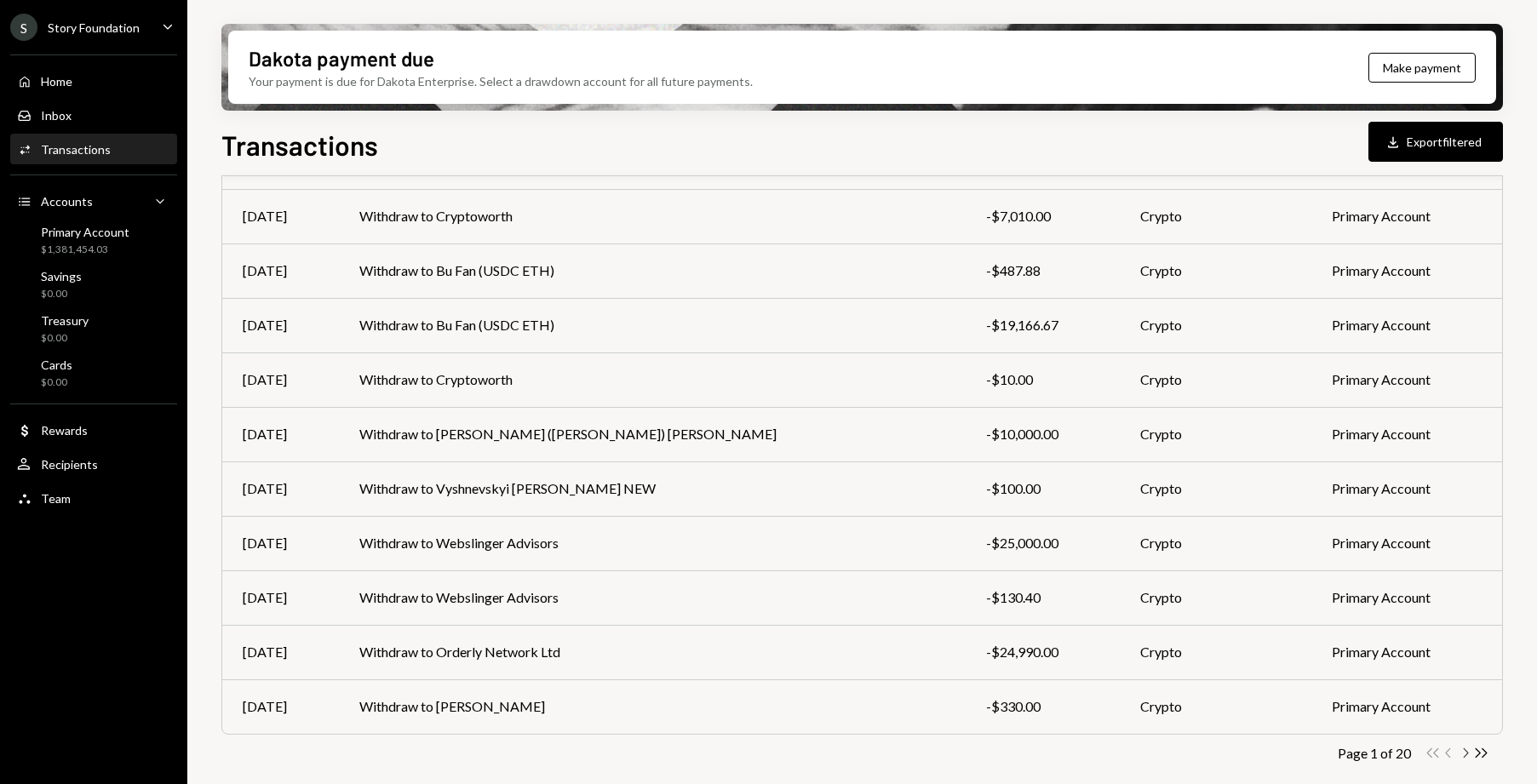 click on "Chevron Right" 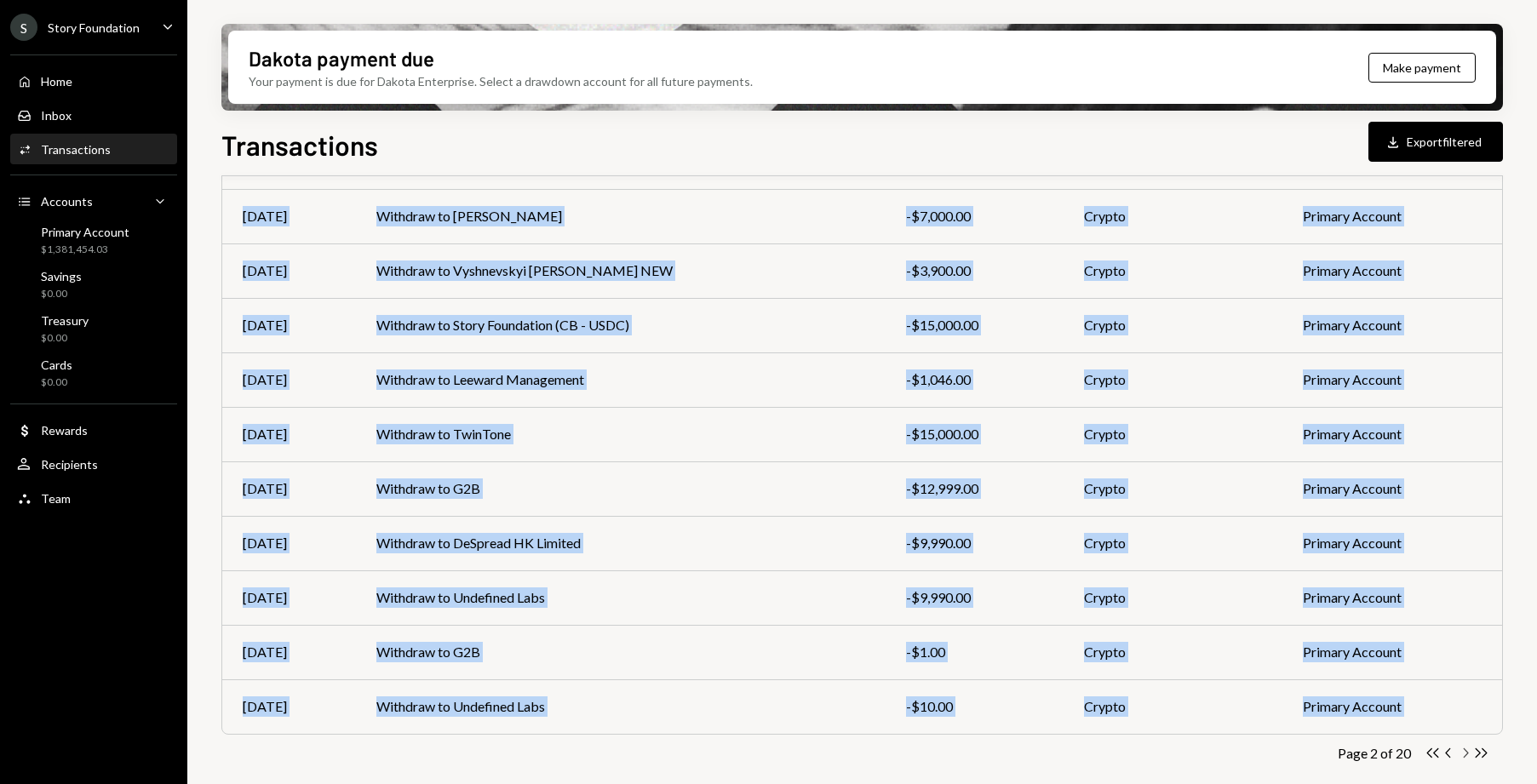 click on "Chevron Right" 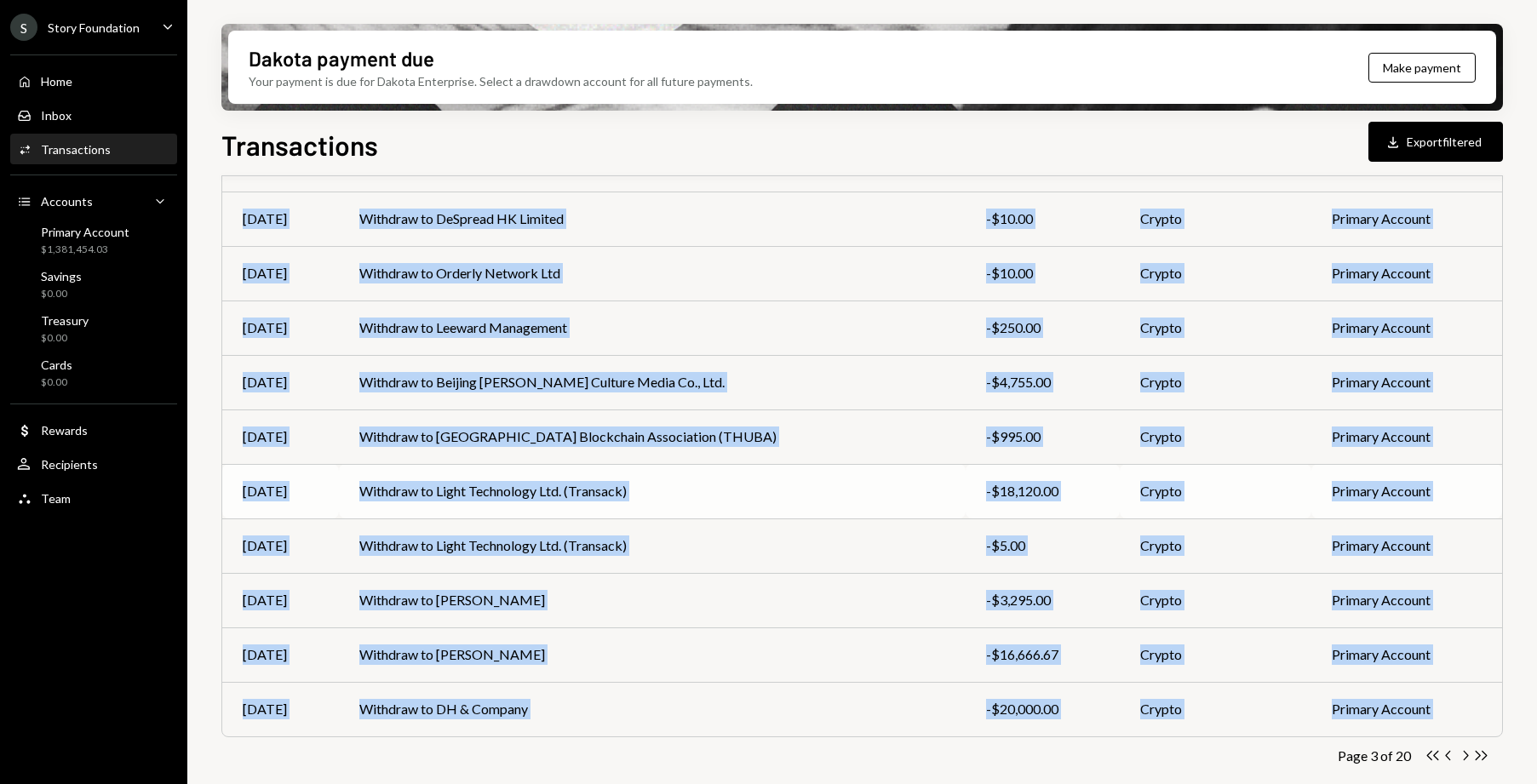 scroll, scrollTop: 211, scrollLeft: 0, axis: vertical 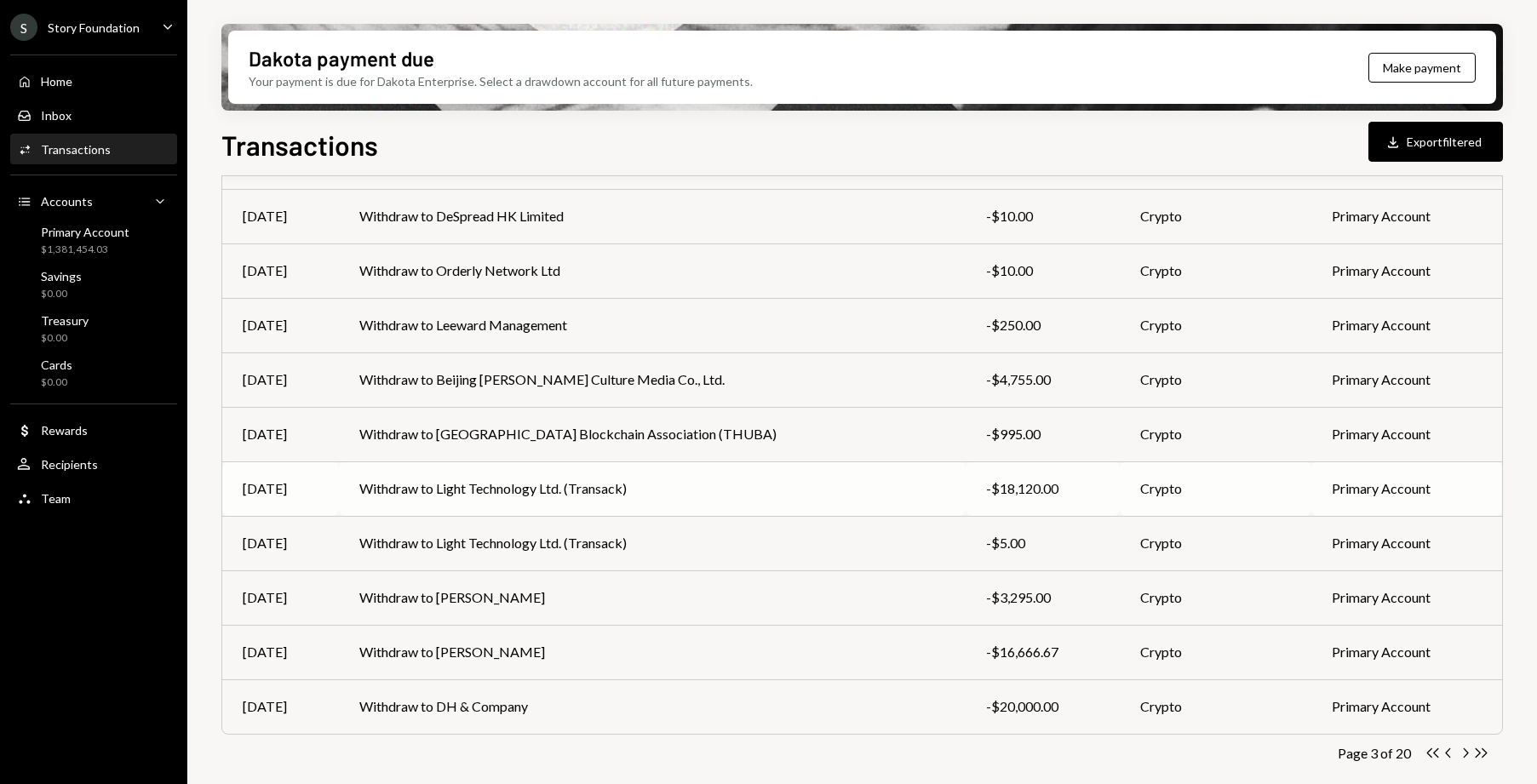click on "Withdraw to Light Technology Ltd. (Transack)" at bounding box center (652, 489) 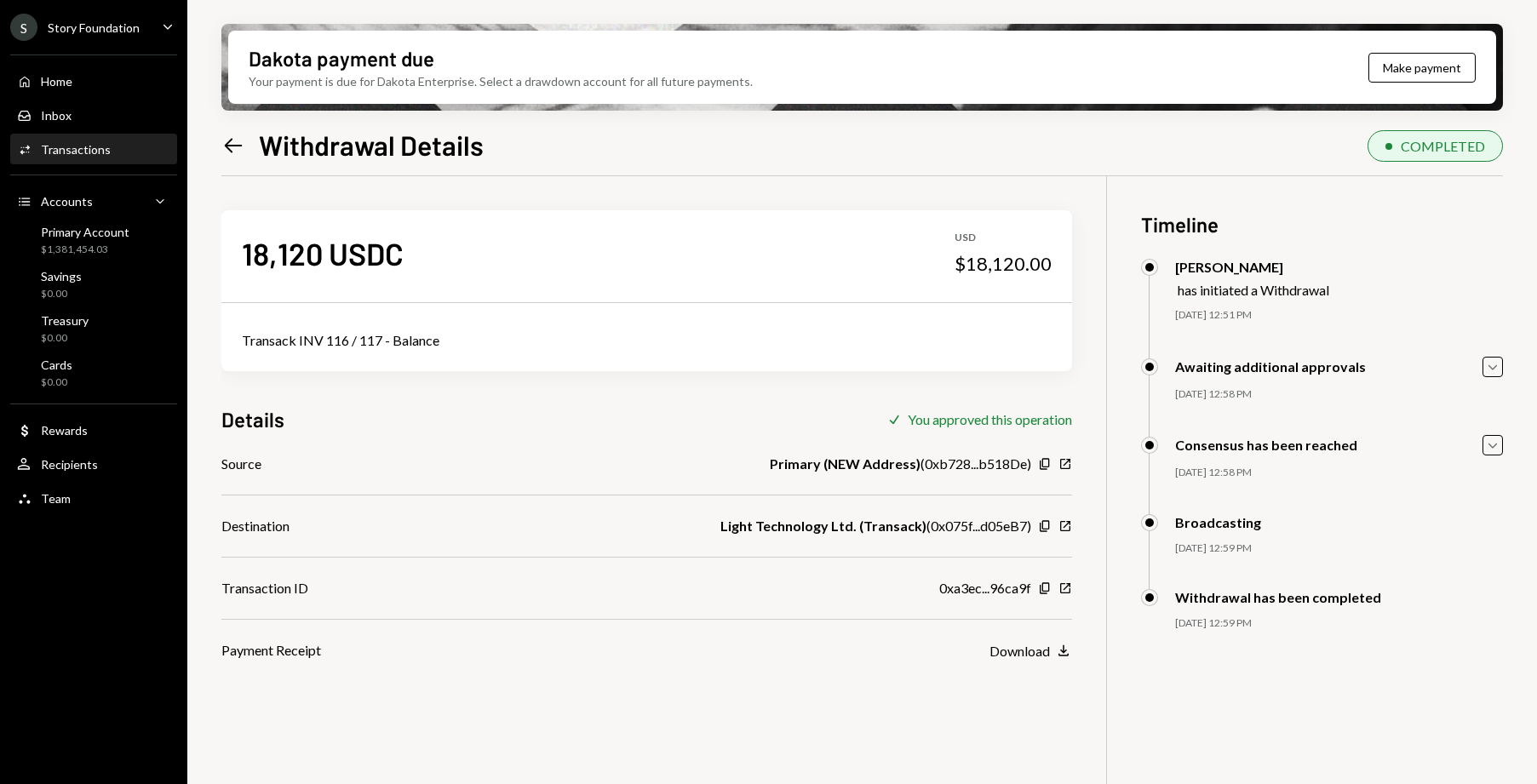 click on "Transack INV 116 / 117 - Balance" at bounding box center [646, 340] 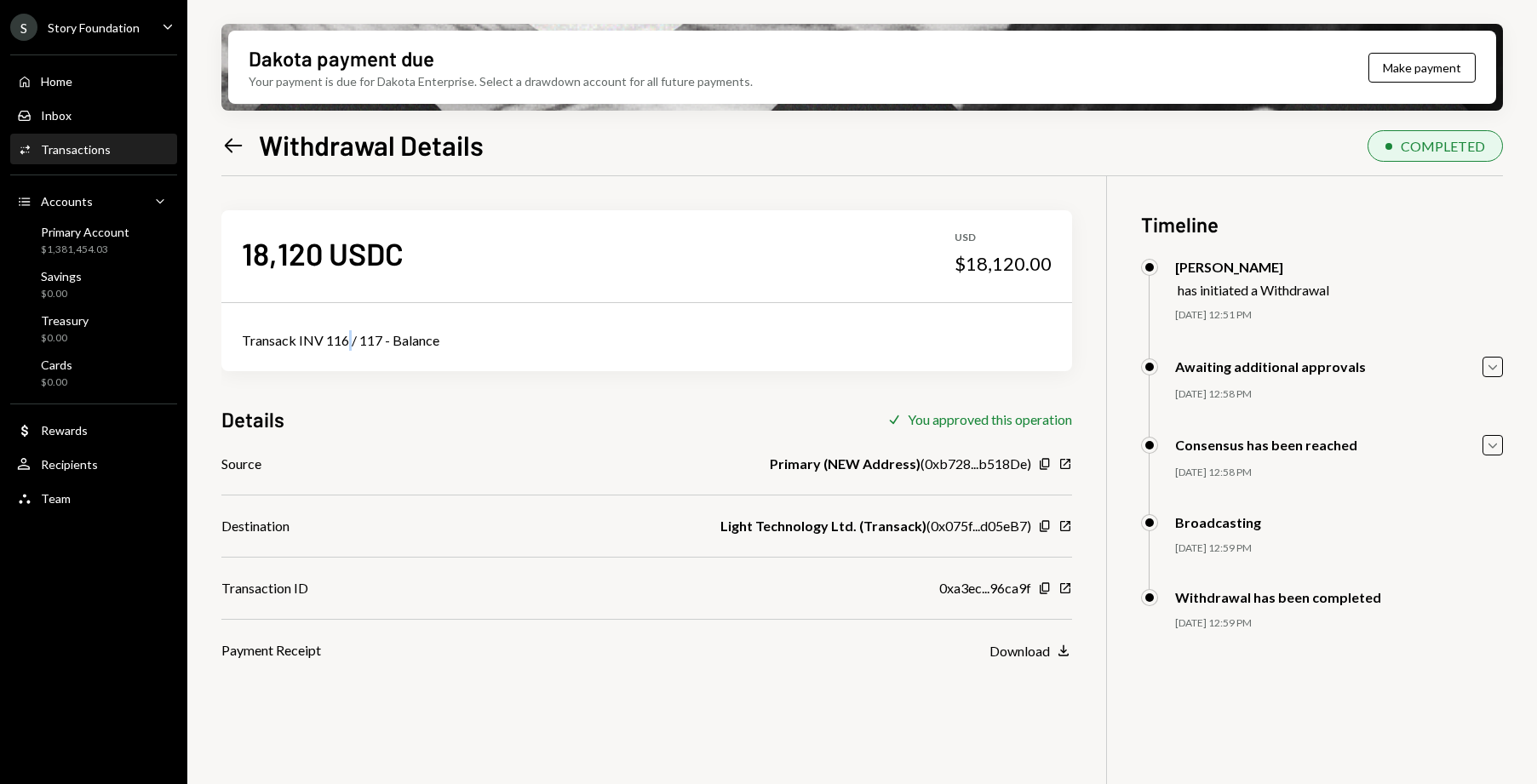 click on "Transack INV 116 / 117 - Balance" at bounding box center [646, 340] 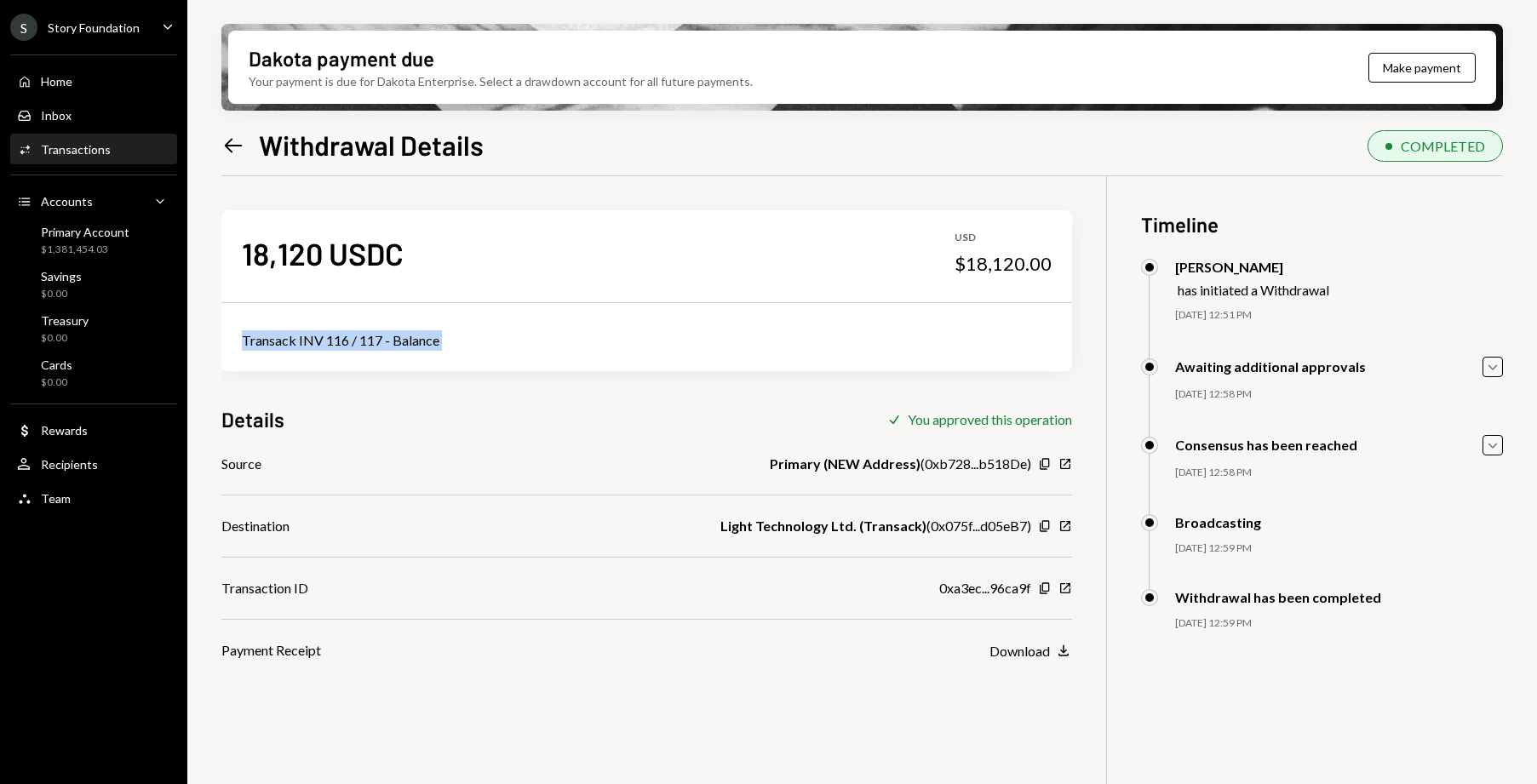 click on "Transack INV 116 / 117 - Balance" at bounding box center (646, 340) 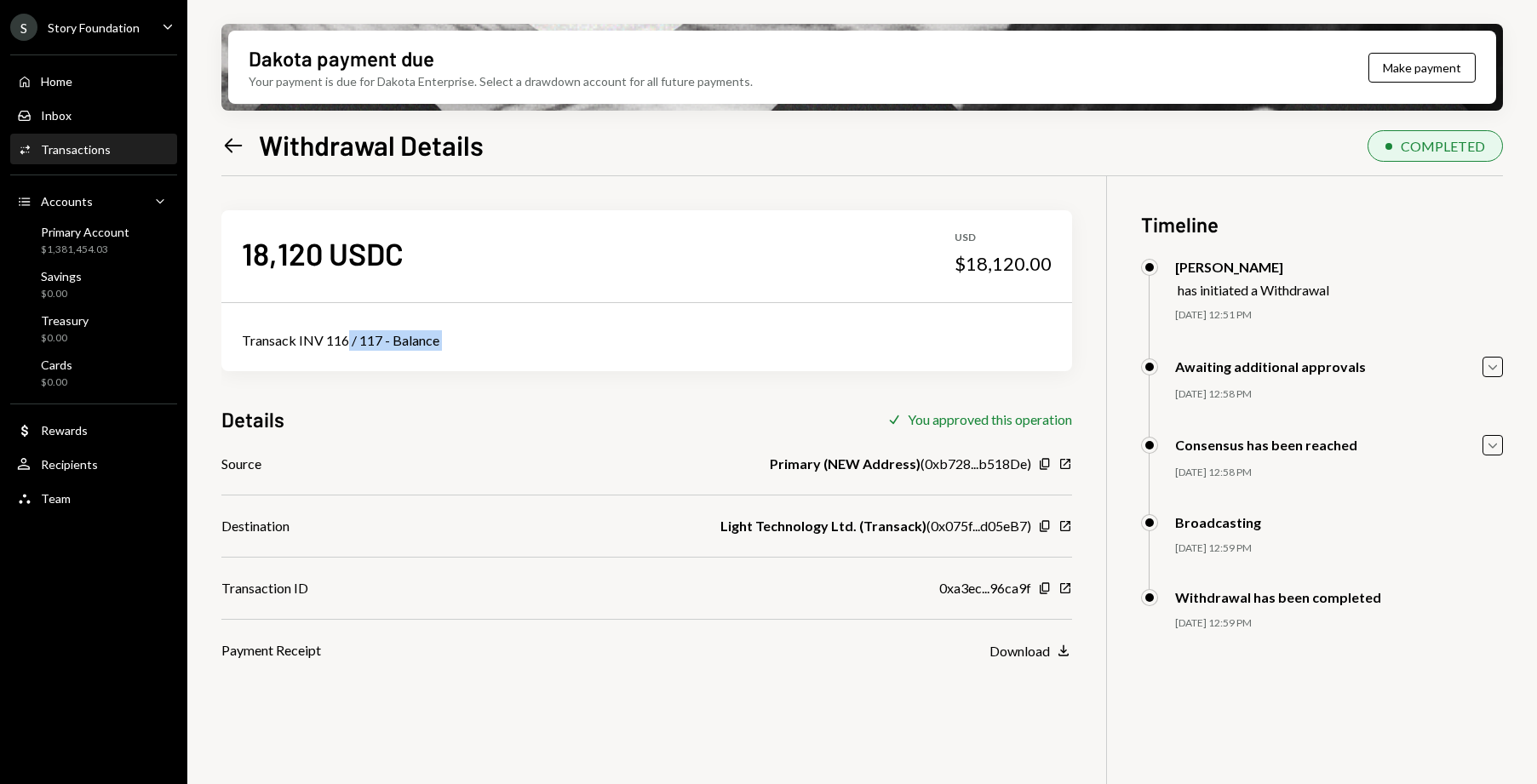 click on "Transack INV 116 / 117 - Balance" at bounding box center [646, 340] 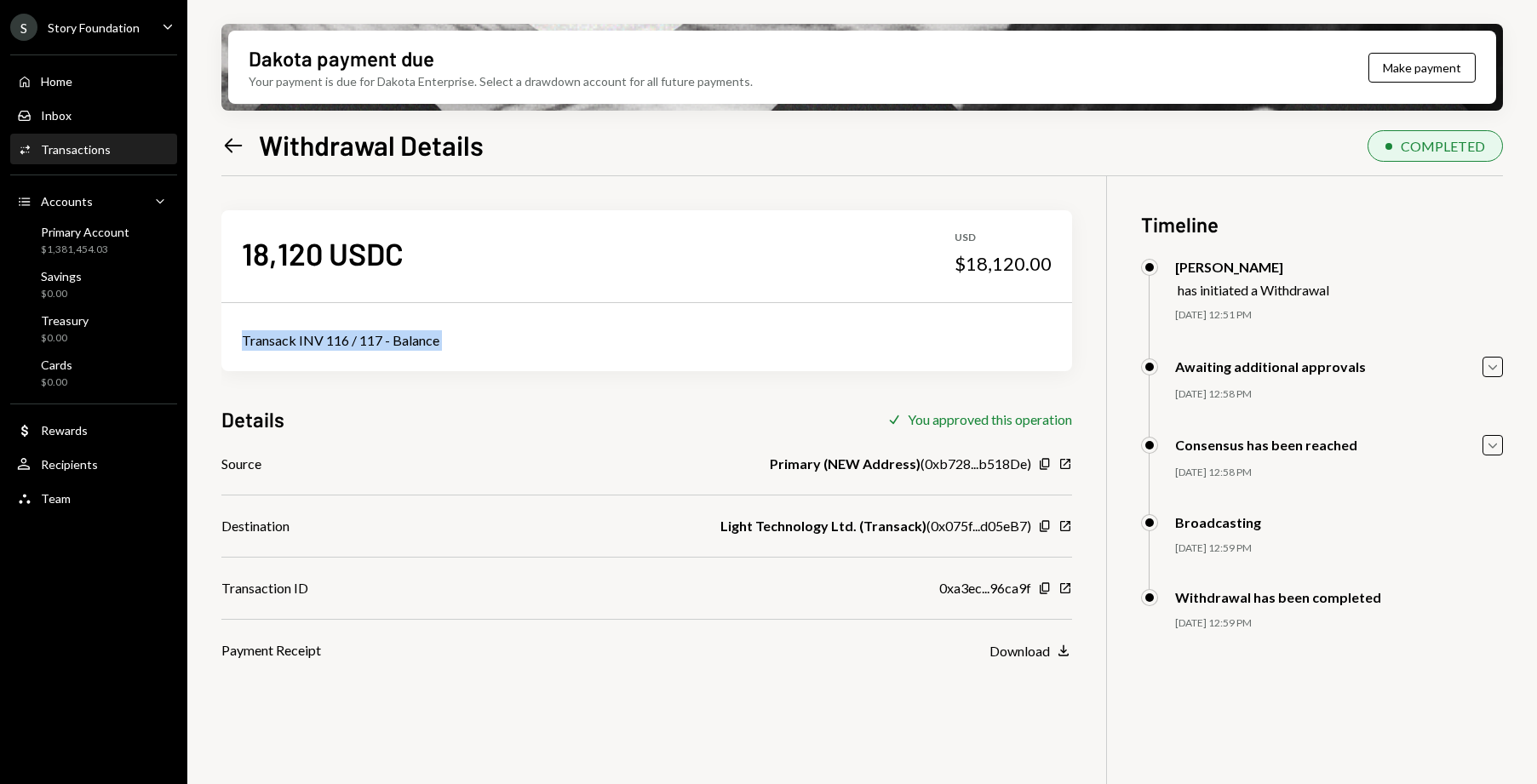 click on "Transack INV 116 / 117 - Balance" at bounding box center (646, 340) 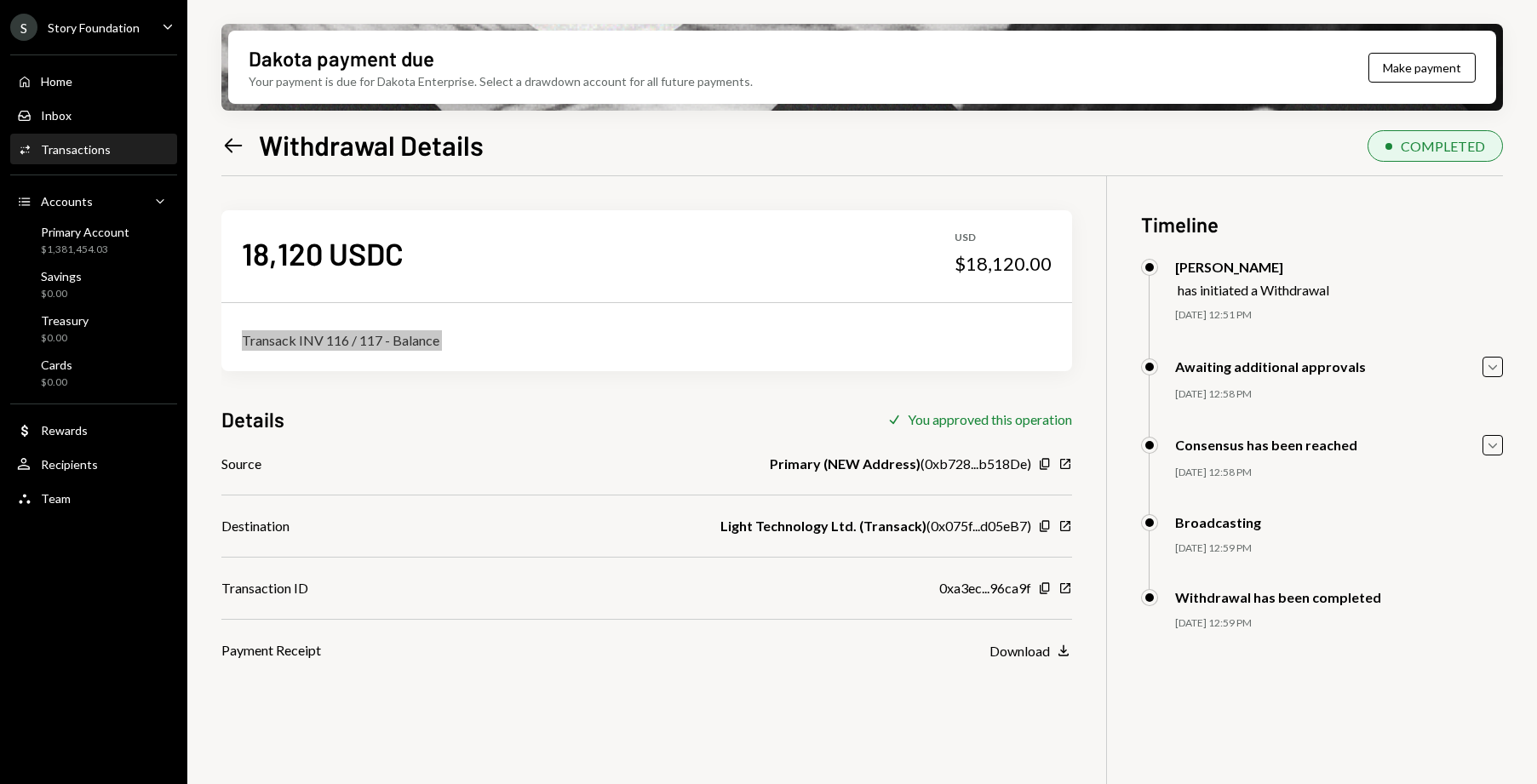 copy on "Transack INV 116 / 117 - Balance" 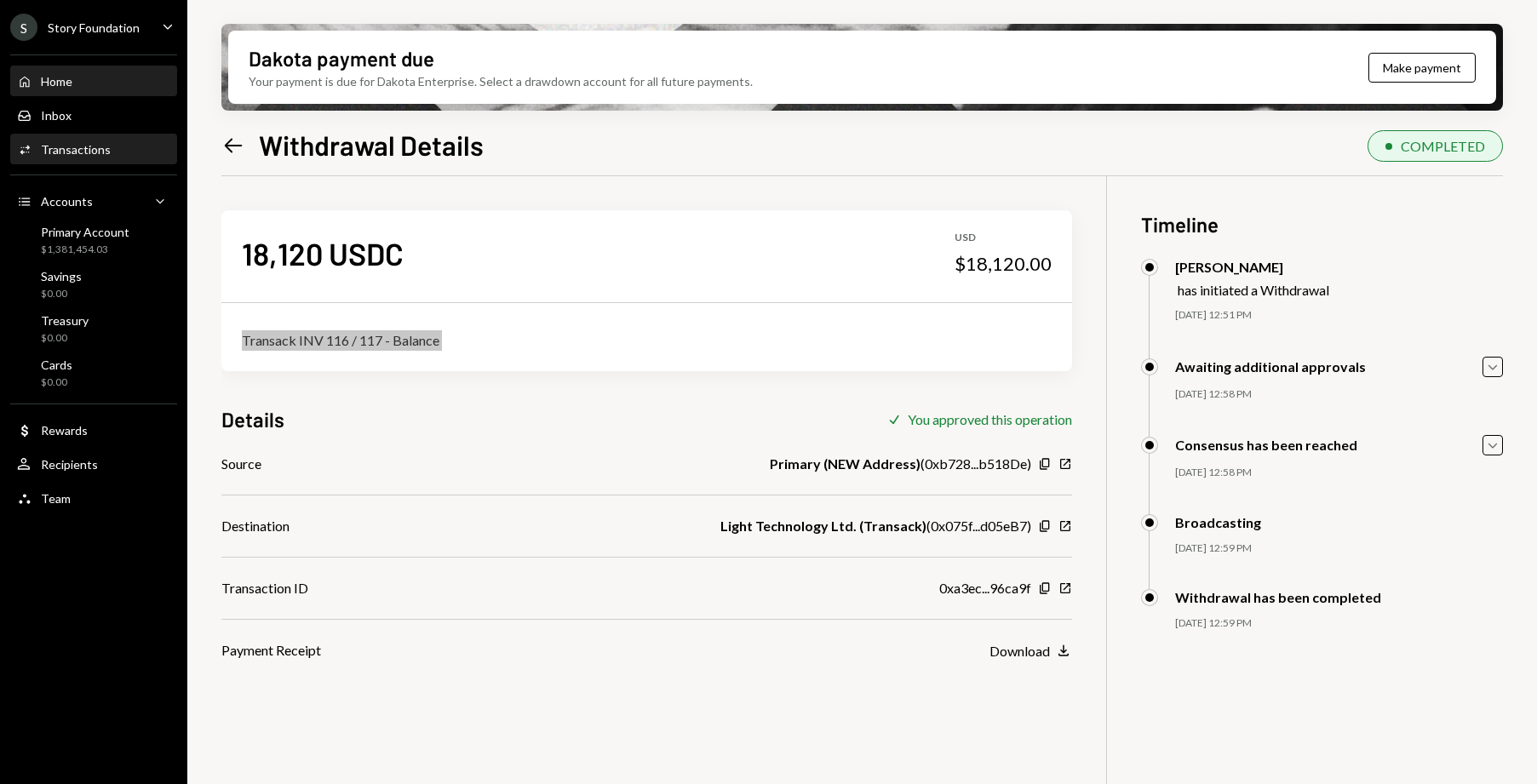 click on "Home Home" at bounding box center [94, 82] 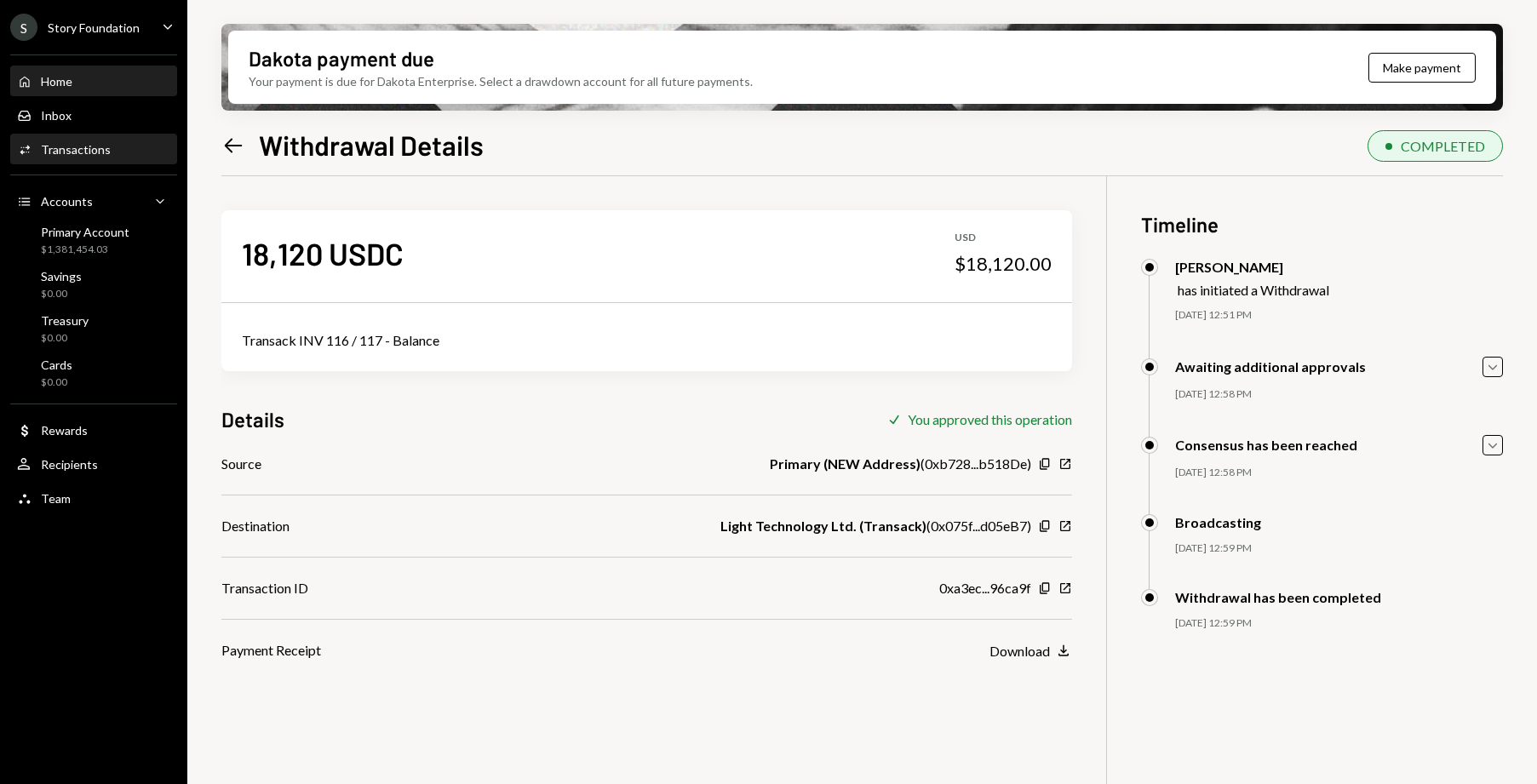 click on "Home Home" at bounding box center [94, 82] 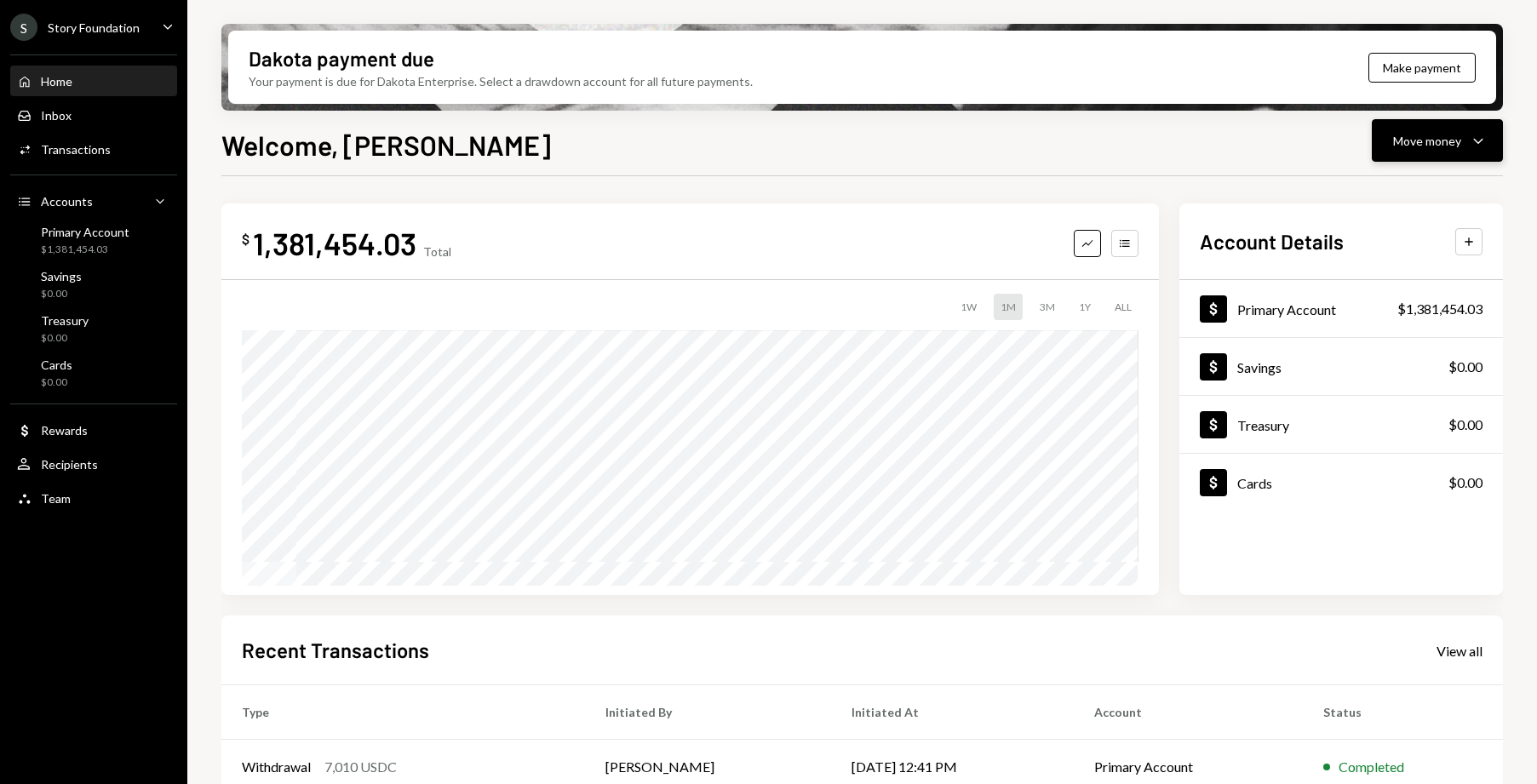 click on "Caret Down" 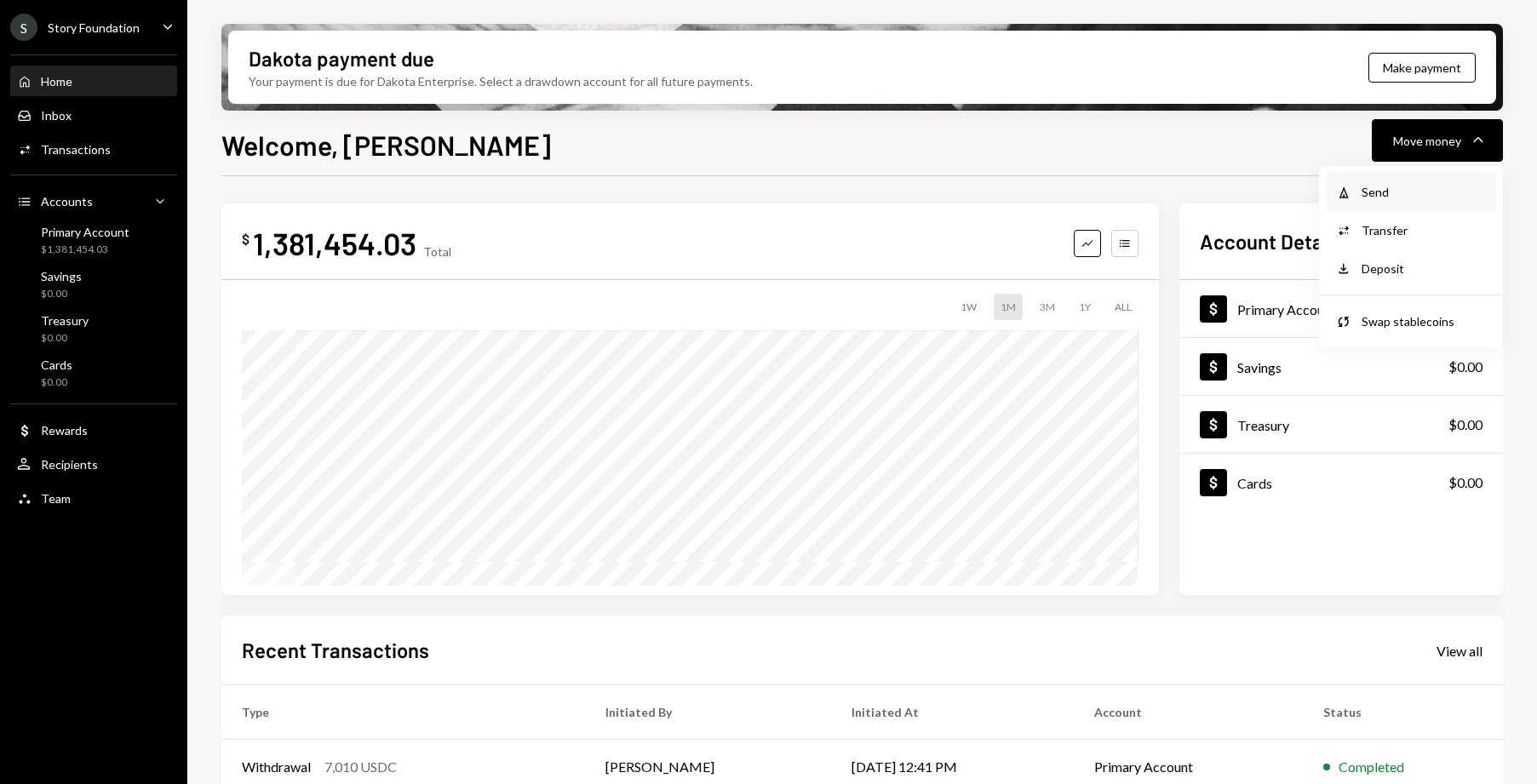 click on "Send" at bounding box center (1424, 192) 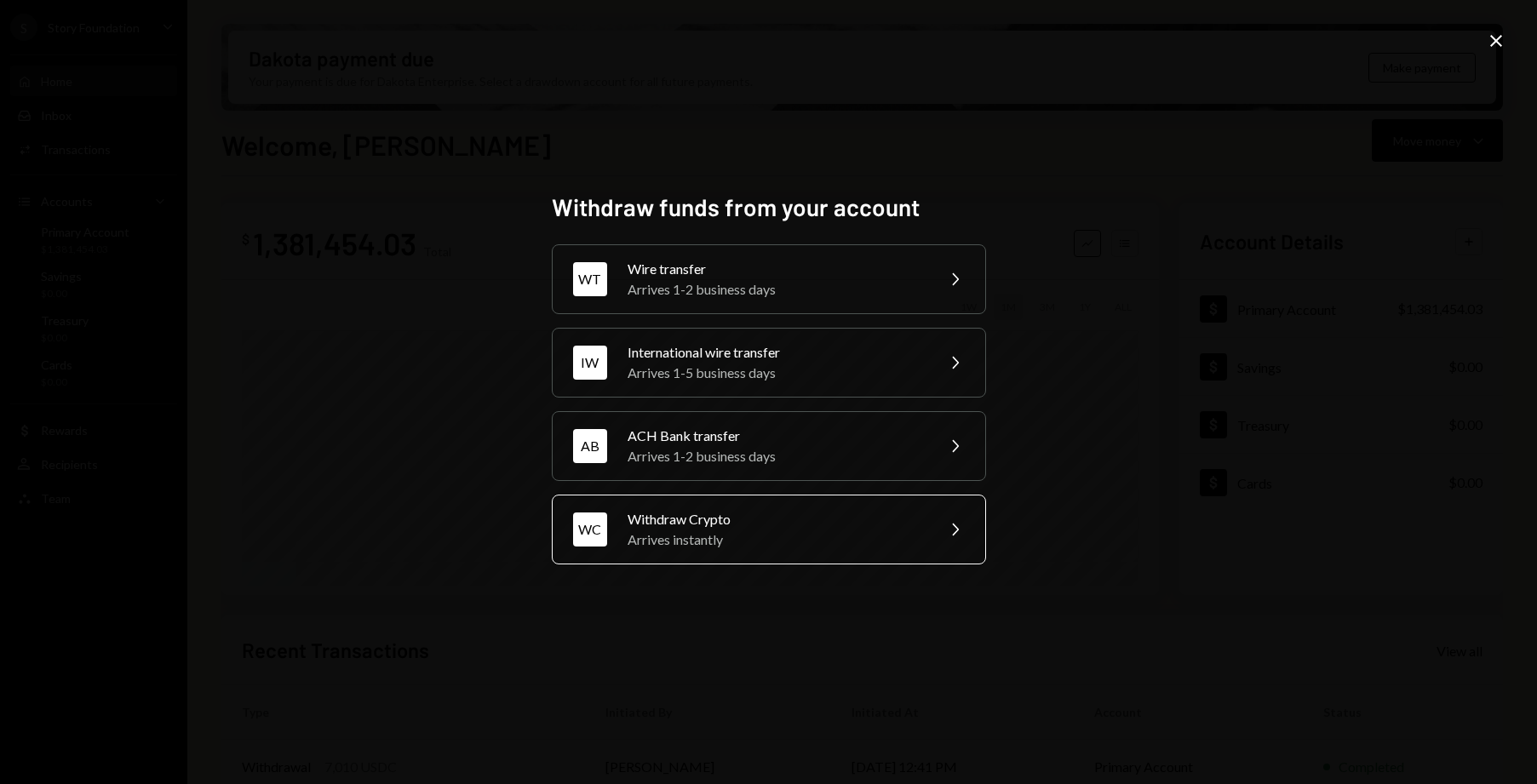 click on "WC Withdraw Crypto Arrives instantly Chevron Right" at bounding box center (769, 529) 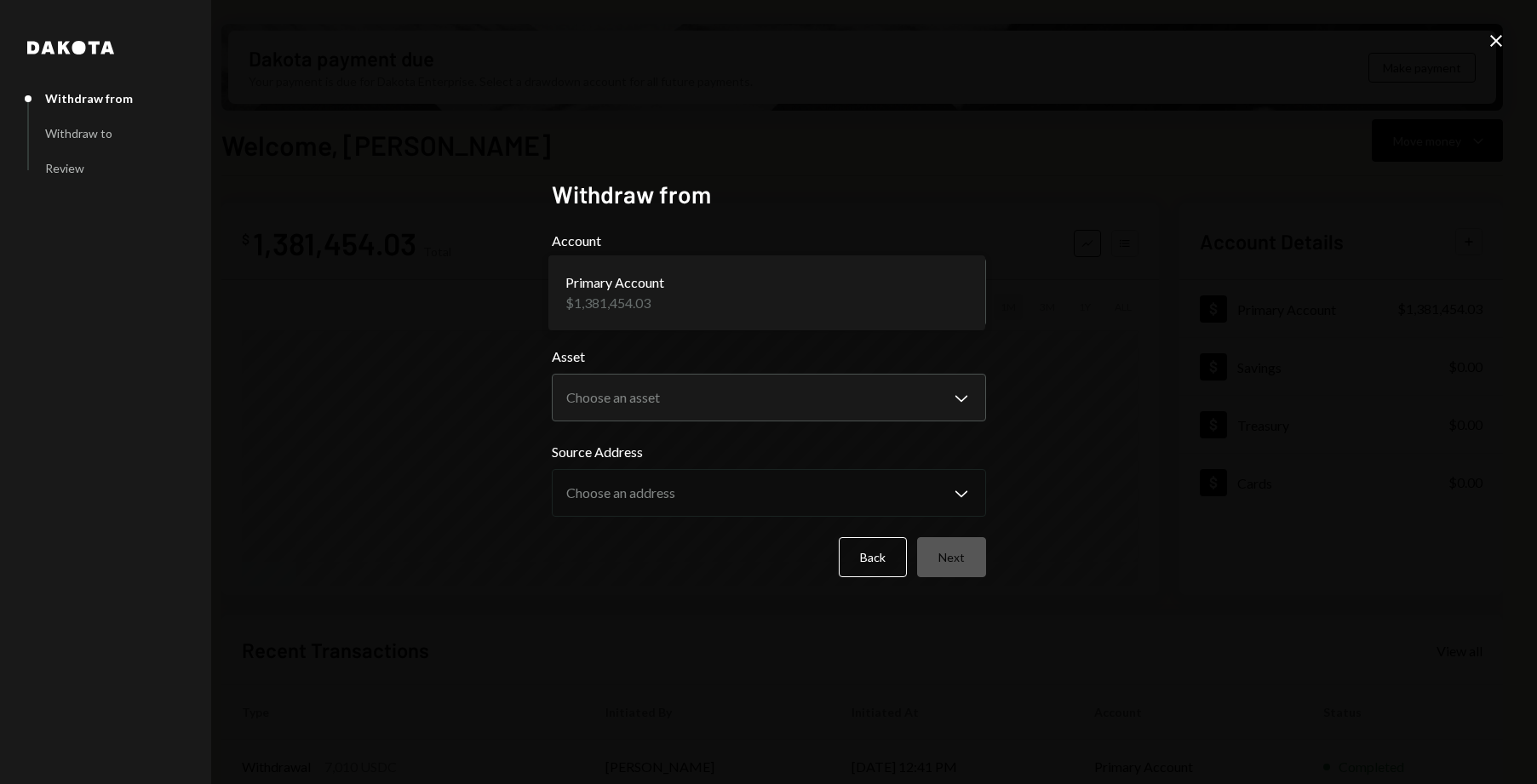 click on "S Story Foundation Caret Down Home Home Inbox Inbox Activities Transactions Accounts Accounts Caret Down Primary Account $1,381,454.03 Savings $0.00 Treasury $0.00 Cards $0.00 Dollar Rewards User Recipients Team Team Dakota payment due Your payment is due for Dakota Enterprise. Select a drawdown account for all future payments. Make payment Welcome, [PERSON_NAME] Move money Caret Down $ 1,381,454.03 Total Graph Accounts 1W 1M 3M 1Y ALL Account Details Plus Dollar Primary Account $1,381,454.03 Dollar Savings $0.00 Dollar Treasury $0.00 Dollar Cards $0.00 Recent Transactions View all Type Initiated By Initiated At Account Status Withdrawal 7,010  USDC [PERSON_NAME] [DATE] 12:41 PM Primary Account Completed Withdrawal 487.88  USDC [PERSON_NAME] [DATE] 11:42 AM Primary Account Completed Withdrawal 19,166.67  USDC [PERSON_NAME] [DATE] 11:41 AM Primary Account Completed Withdrawal 10  USDC [PERSON_NAME] [DATE] 11:28 AM Primary Account Completed Bank Payment $100,100.00 [PERSON_NAME]" at bounding box center [768, 392] 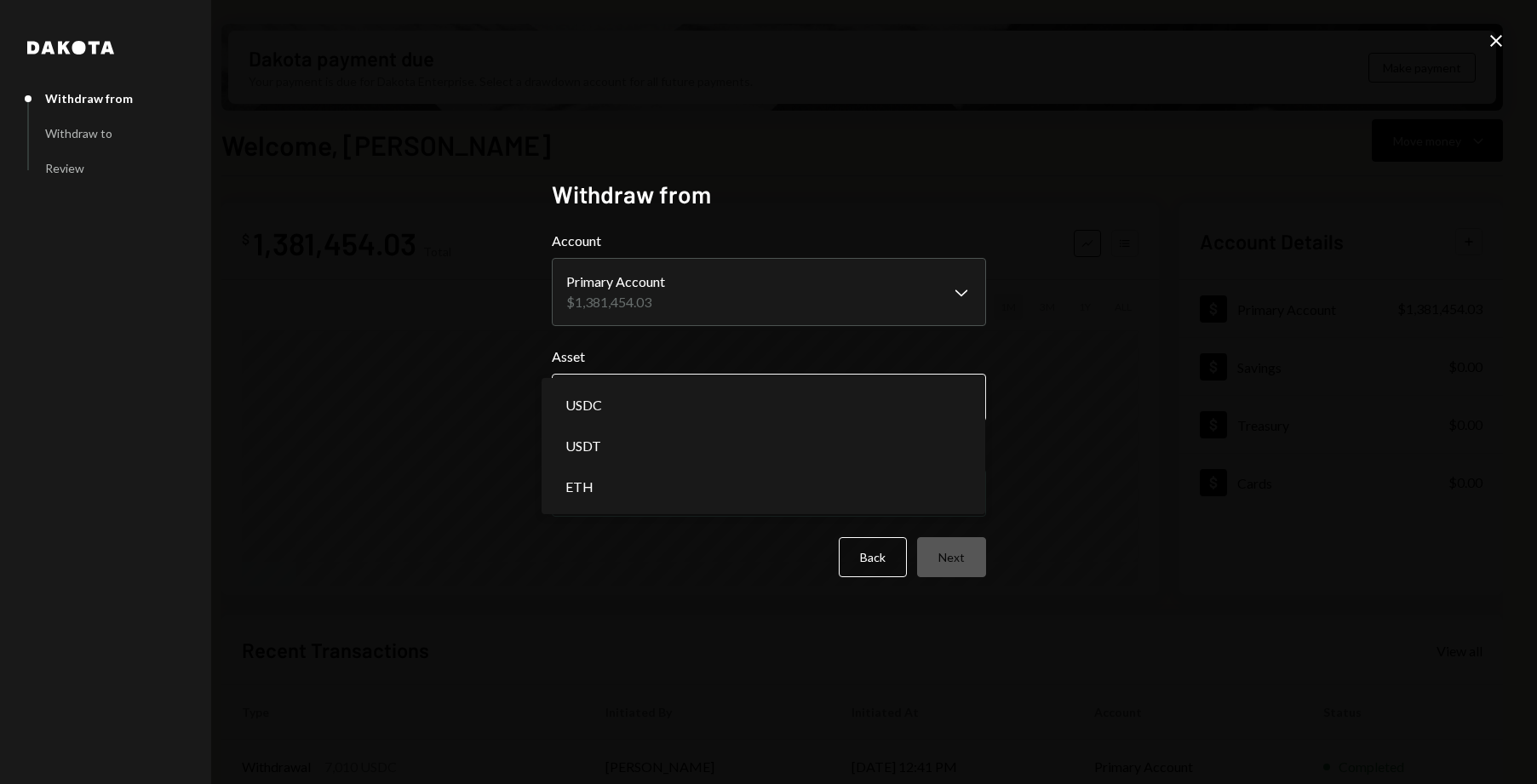 click on "S Story Foundation Caret Down Home Home Inbox Inbox Activities Transactions Accounts Accounts Caret Down Primary Account $1,381,454.03 Savings $0.00 Treasury $0.00 Cards $0.00 Dollar Rewards User Recipients Team Team Dakota payment due Your payment is due for Dakota Enterprise. Select a drawdown account for all future payments. Make payment Welcome, [PERSON_NAME] Move money Caret Down $ 1,381,454.03 Total Graph Accounts 1W 1M 3M 1Y ALL Account Details Plus Dollar Primary Account $1,381,454.03 Dollar Savings $0.00 Dollar Treasury $0.00 Dollar Cards $0.00 Recent Transactions View all Type Initiated By Initiated At Account Status Withdrawal 7,010  USDC [PERSON_NAME] [DATE] 12:41 PM Primary Account Completed Withdrawal 487.88  USDC [PERSON_NAME] [DATE] 11:42 AM Primary Account Completed Withdrawal 19,166.67  USDC [PERSON_NAME] [DATE] 11:41 AM Primary Account Completed Withdrawal 10  USDC [PERSON_NAME] [DATE] 11:28 AM Primary Account Completed Bank Payment $100,100.00 [PERSON_NAME]" at bounding box center [768, 392] 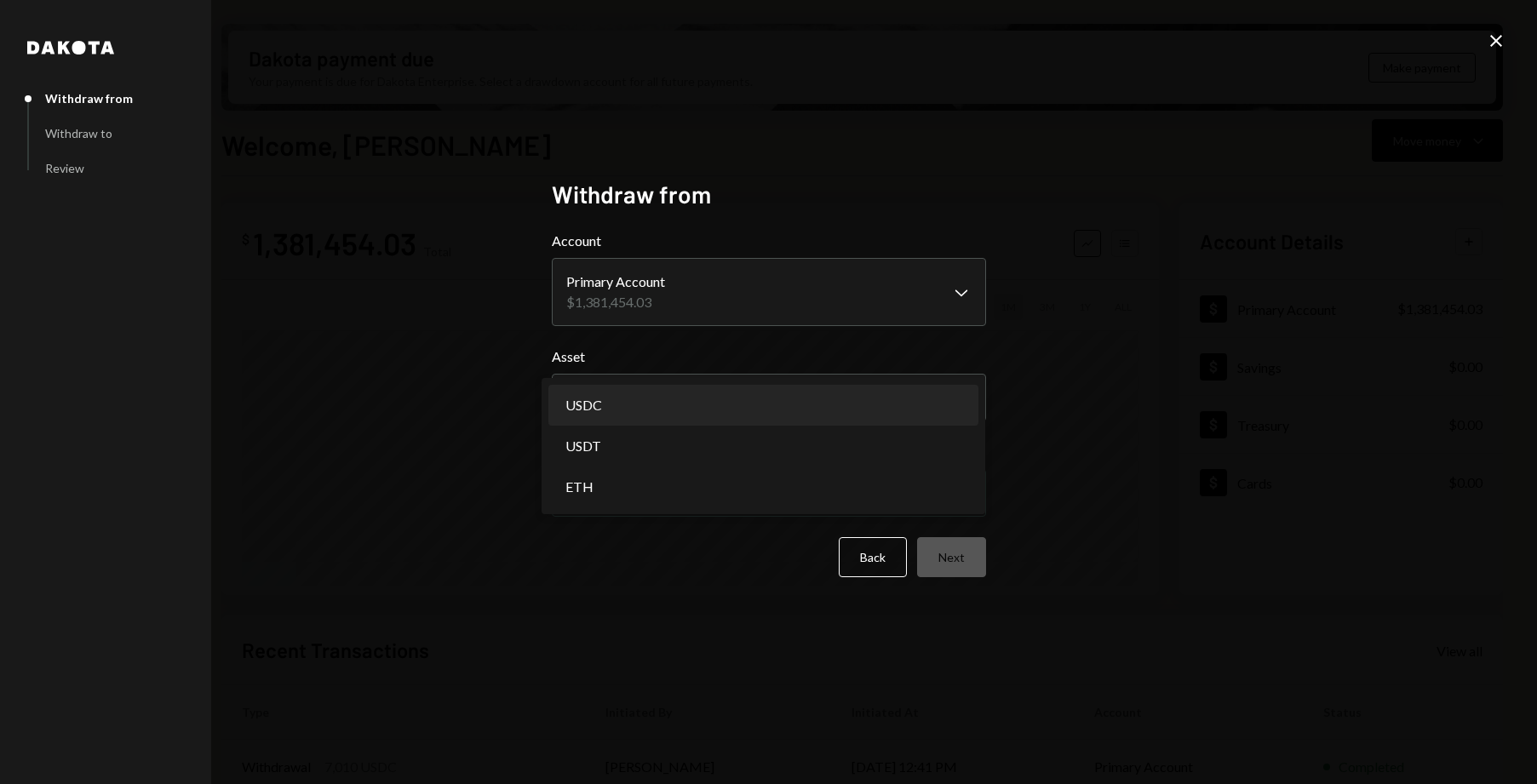 select on "****" 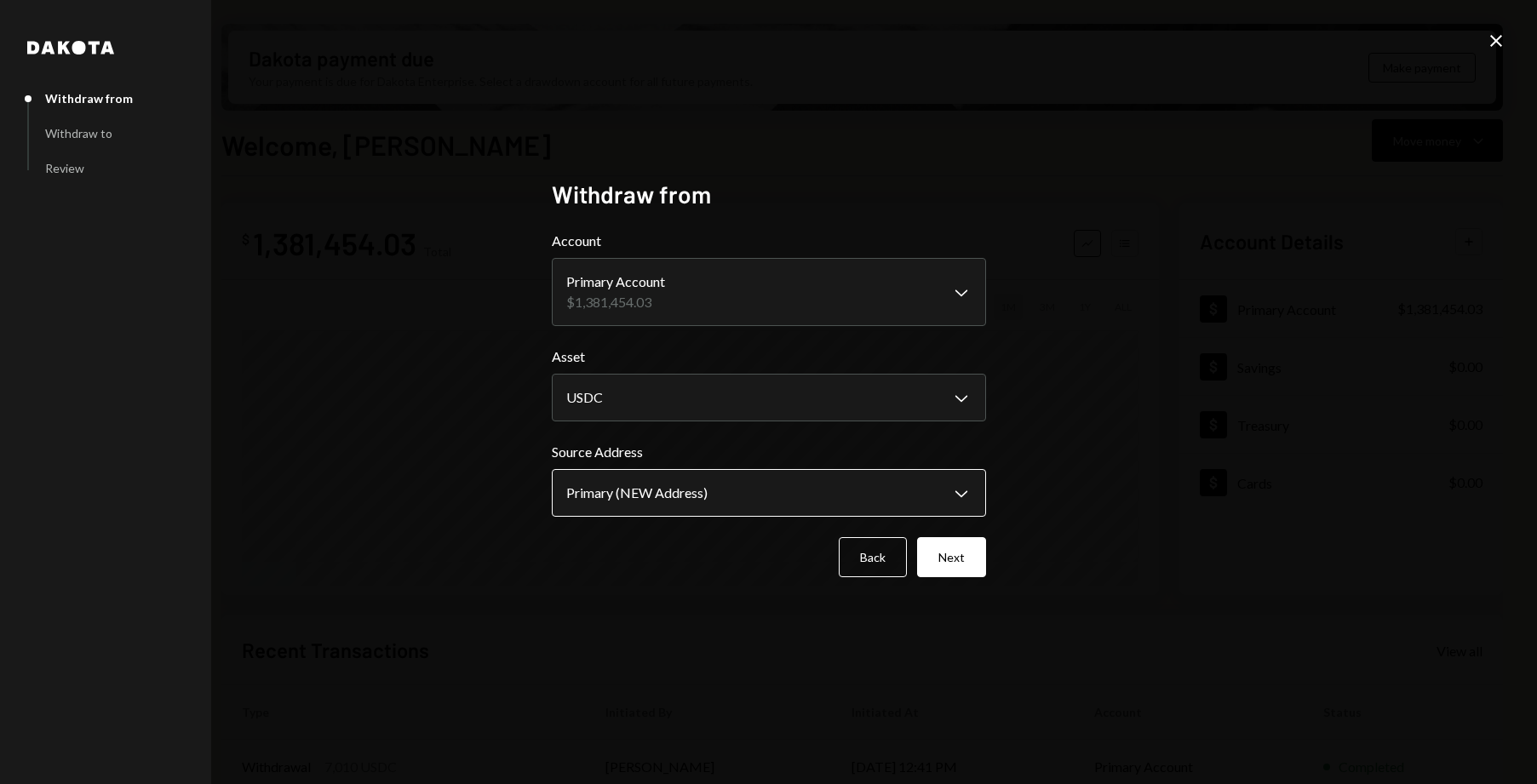 click on "S Story Foundation Caret Down Home Home Inbox Inbox Activities Transactions Accounts Accounts Caret Down Primary Account $1,381,454.03 Savings $0.00 Treasury $0.00 Cards $0.00 Dollar Rewards User Recipients Team Team Dakota payment due Your payment is due for Dakota Enterprise. Select a drawdown account for all future payments. Make payment Welcome, [PERSON_NAME] Move money Caret Down $ 1,381,454.03 Total Graph Accounts 1W 1M 3M 1Y ALL Account Details Plus Dollar Primary Account $1,381,454.03 Dollar Savings $0.00 Dollar Treasury $0.00 Dollar Cards $0.00 Recent Transactions View all Type Initiated By Initiated At Account Status Withdrawal 7,010  USDC [PERSON_NAME] [DATE] 12:41 PM Primary Account Completed Withdrawal 487.88  USDC [PERSON_NAME] [DATE] 11:42 AM Primary Account Completed Withdrawal 19,166.67  USDC [PERSON_NAME] [DATE] 11:41 AM Primary Account Completed Withdrawal 10  USDC [PERSON_NAME] [DATE] 11:28 AM Primary Account Completed Bank Payment $100,100.00 [PERSON_NAME]" at bounding box center (768, 392) 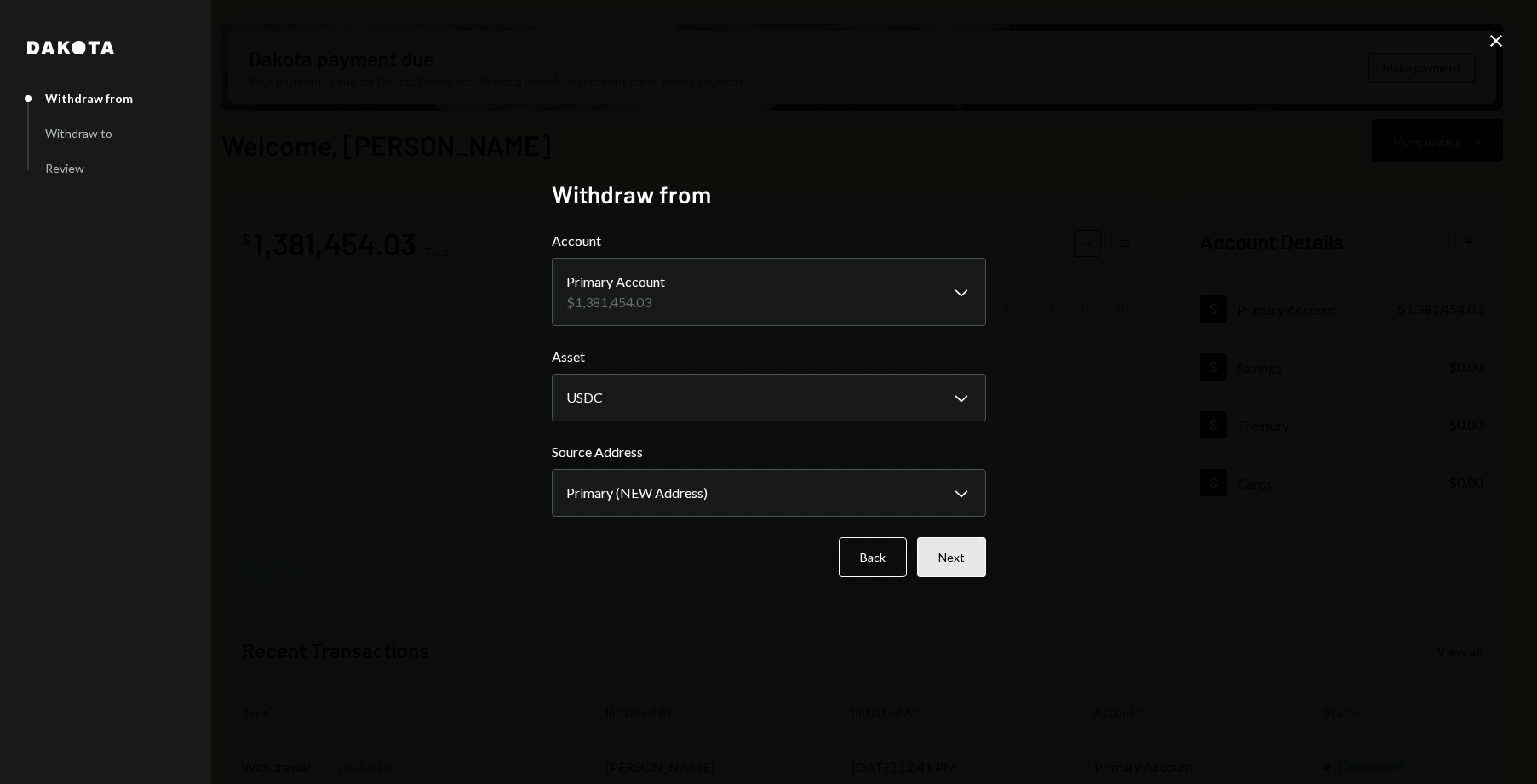 click on "Next" at bounding box center [951, 557] 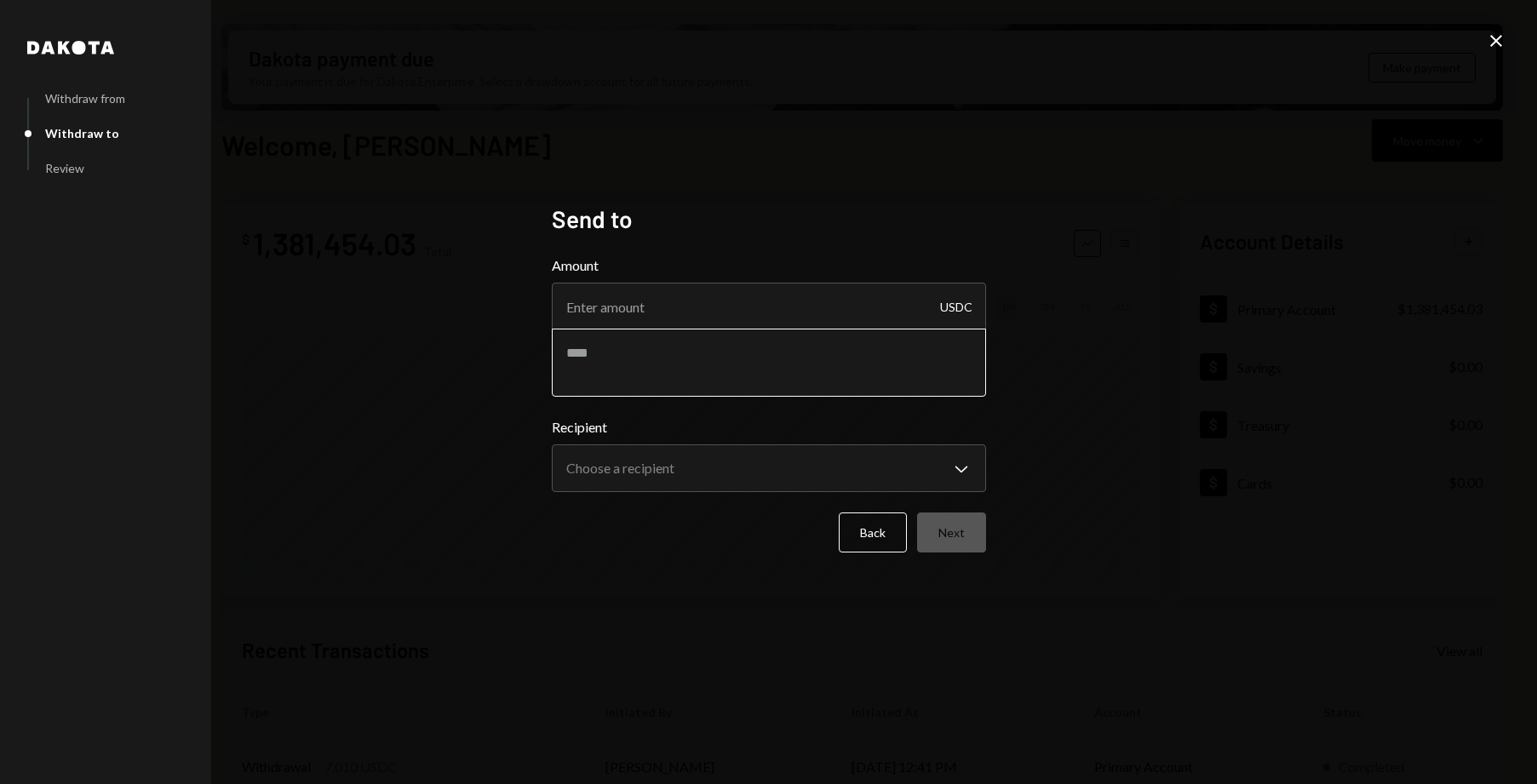 click at bounding box center (769, 363) 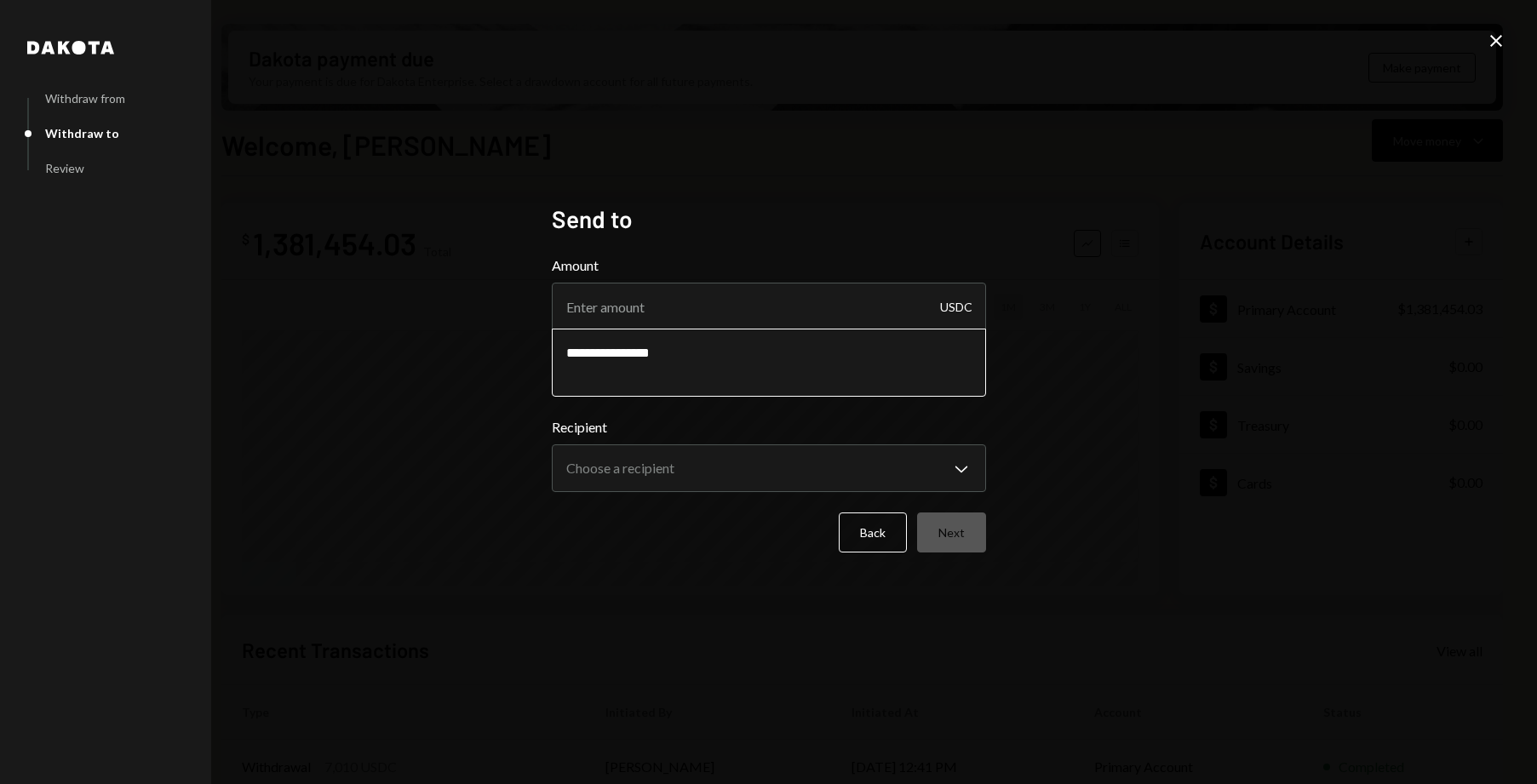 type on "**********" 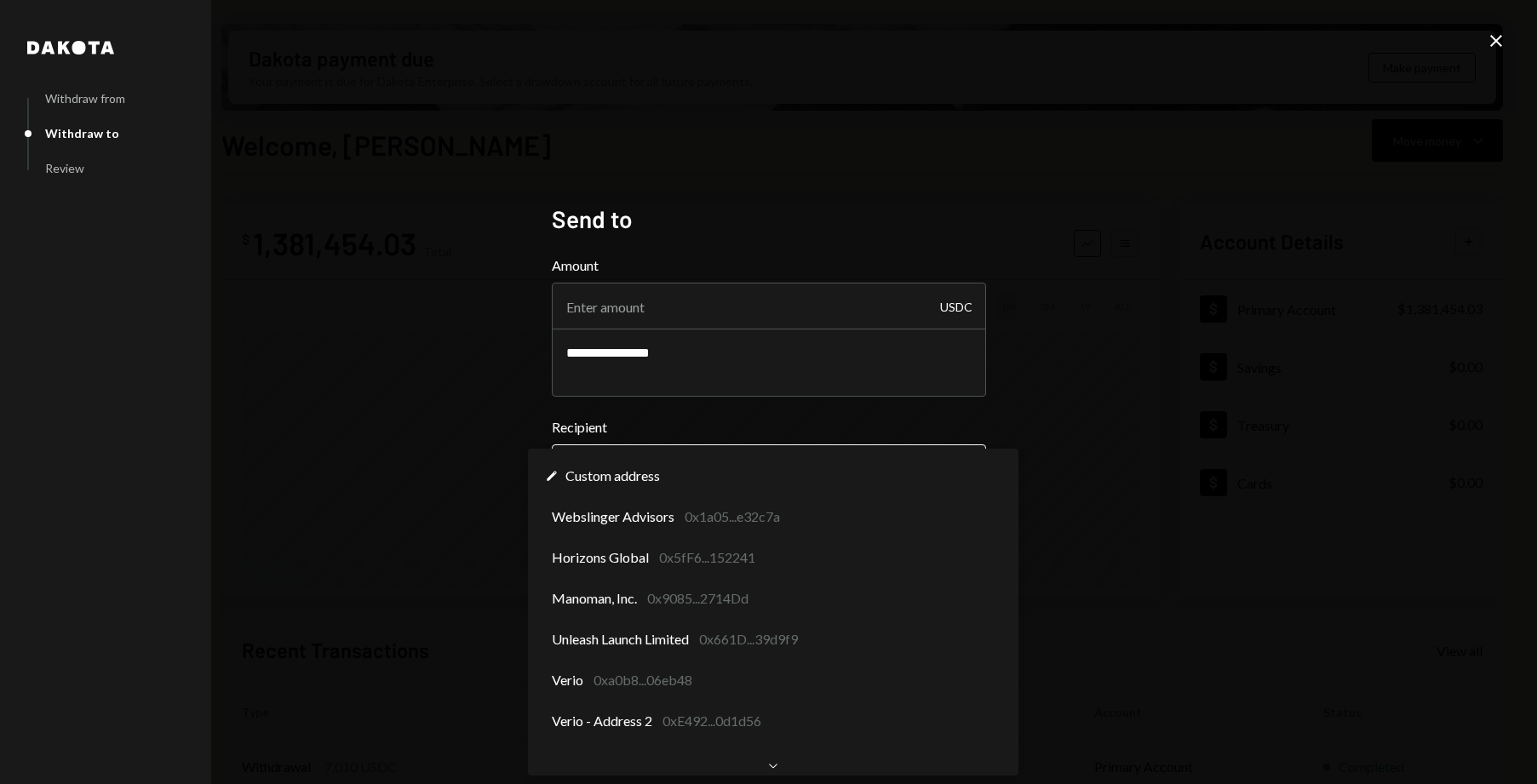 click on "S Story Foundation Caret Down Home Home Inbox Inbox Activities Transactions Accounts Accounts Caret Down Primary Account $1,381,454.03 Savings $0.00 Treasury $0.00 Cards $0.00 Dollar Rewards User Recipients Team Team Dakota payment due Your payment is due for Dakota Enterprise. Select a drawdown account for all future payments. Make payment Welcome, [PERSON_NAME] Move money Caret Down $ 1,381,454.03 Total Graph Accounts 1W 1M 3M 1Y ALL Account Details Plus Dollar Primary Account $1,381,454.03 Dollar Savings $0.00 Dollar Treasury $0.00 Dollar Cards $0.00 Recent Transactions View all Type Initiated By Initiated At Account Status Withdrawal 7,010  USDC [PERSON_NAME] [DATE] 12:41 PM Primary Account Completed Withdrawal 487.88  USDC [PERSON_NAME] [DATE] 11:42 AM Primary Account Completed Withdrawal 19,166.67  USDC [PERSON_NAME] [DATE] 11:41 AM Primary Account Completed Withdrawal 10  USDC [PERSON_NAME] [DATE] 11:28 AM Primary Account Completed Bank Payment $100,100.00 [PERSON_NAME]" at bounding box center [768, 392] 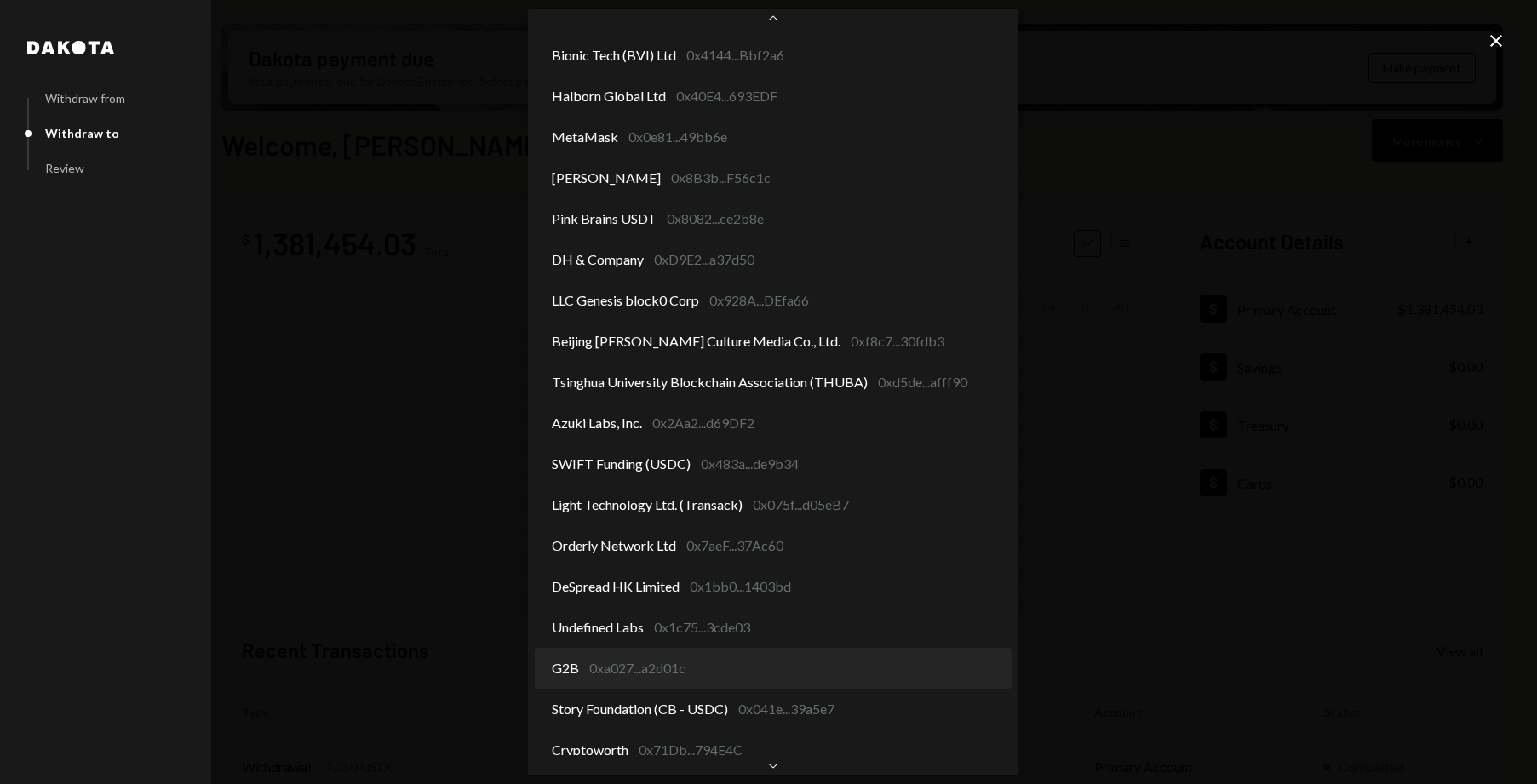 scroll, scrollTop: 1962, scrollLeft: 0, axis: vertical 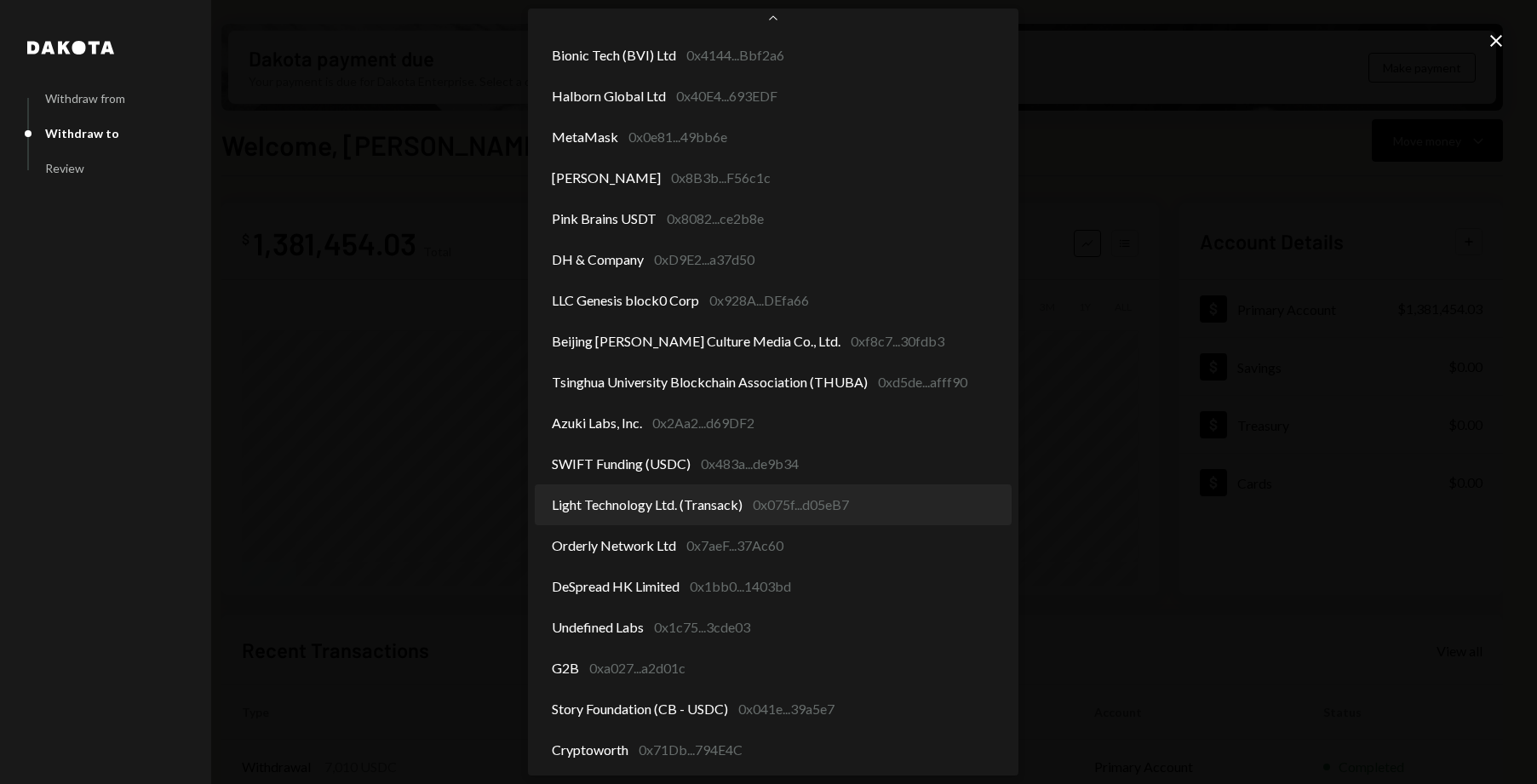 select on "**********" 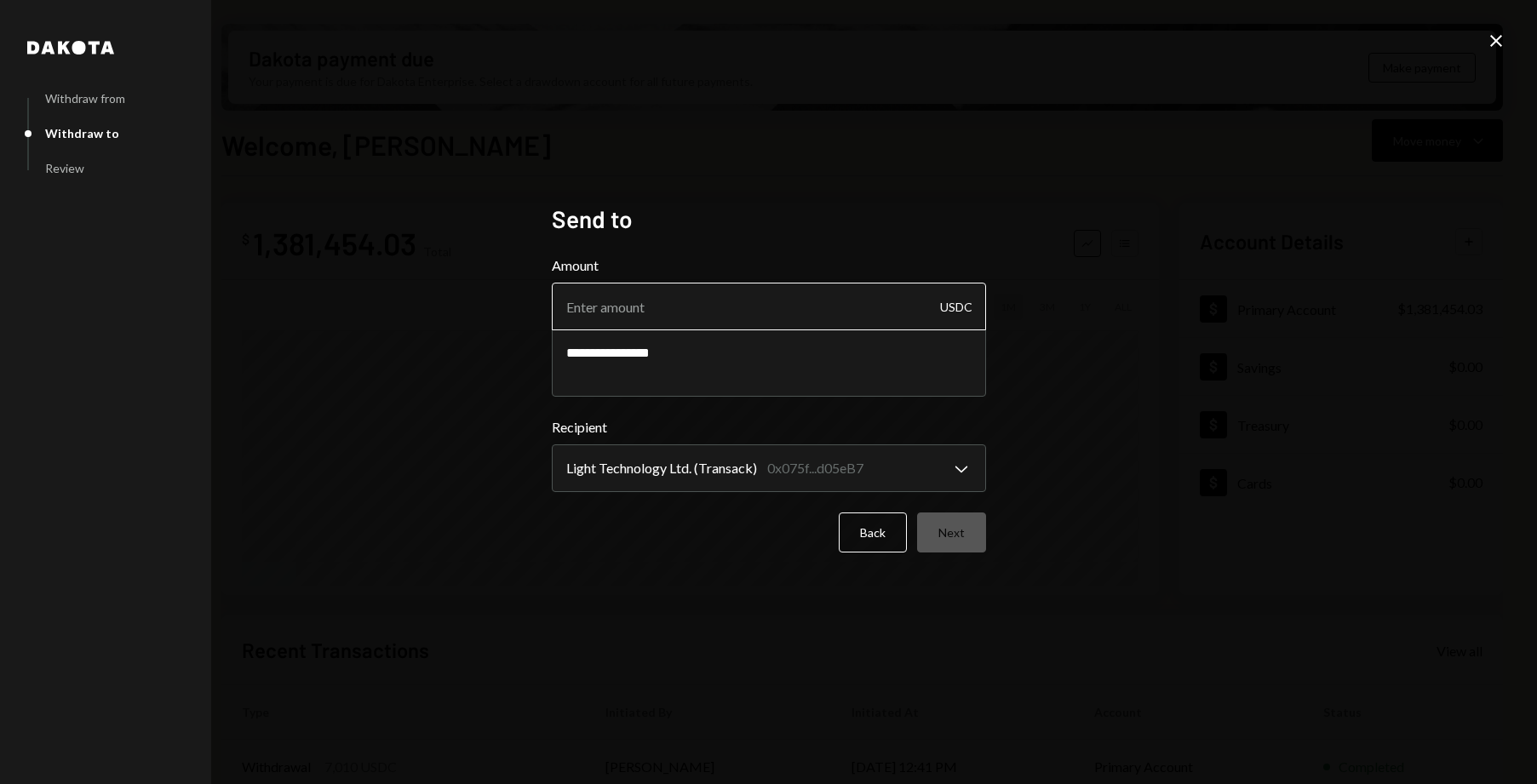 click on "Amount" at bounding box center (769, 306) 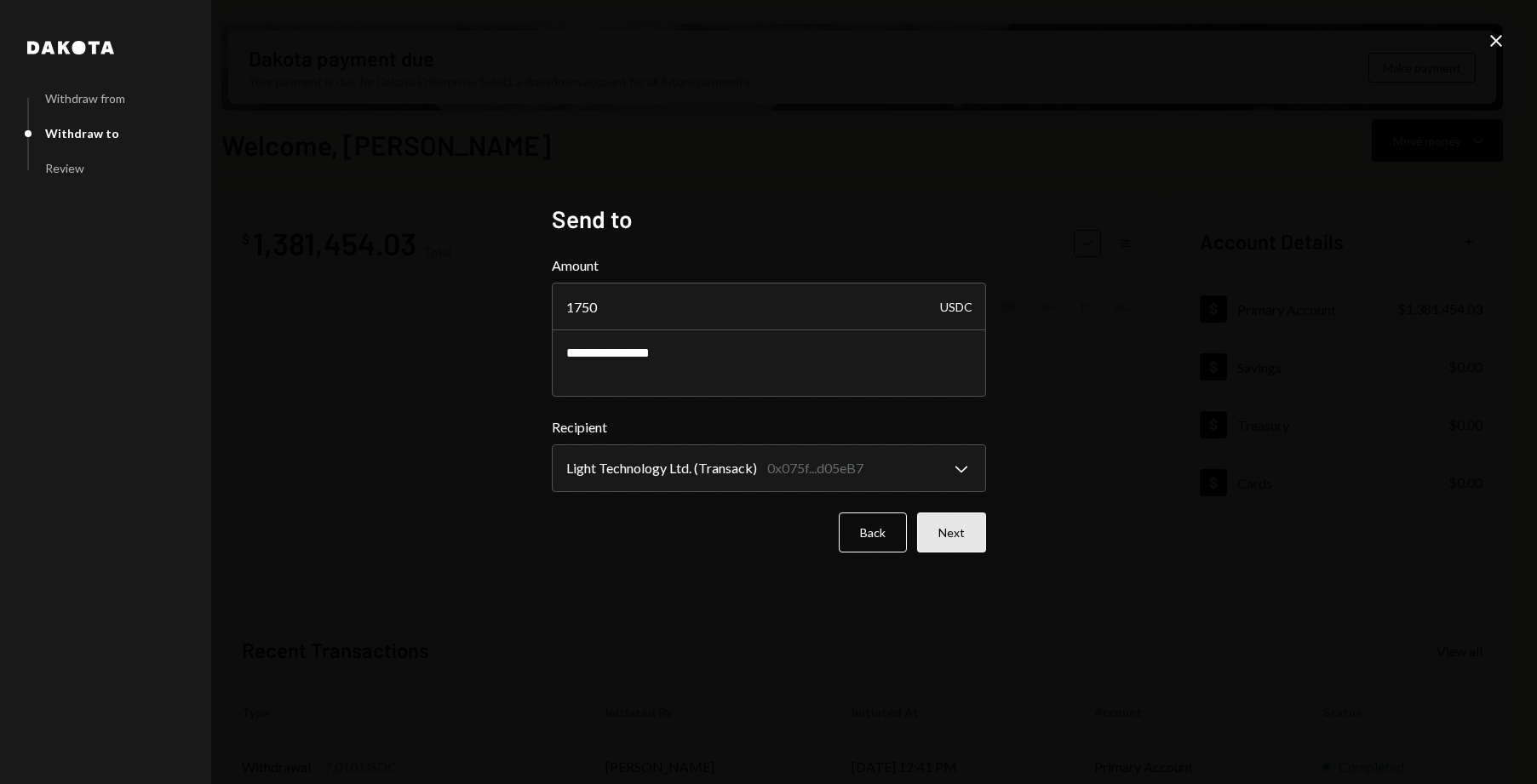 type on "1750" 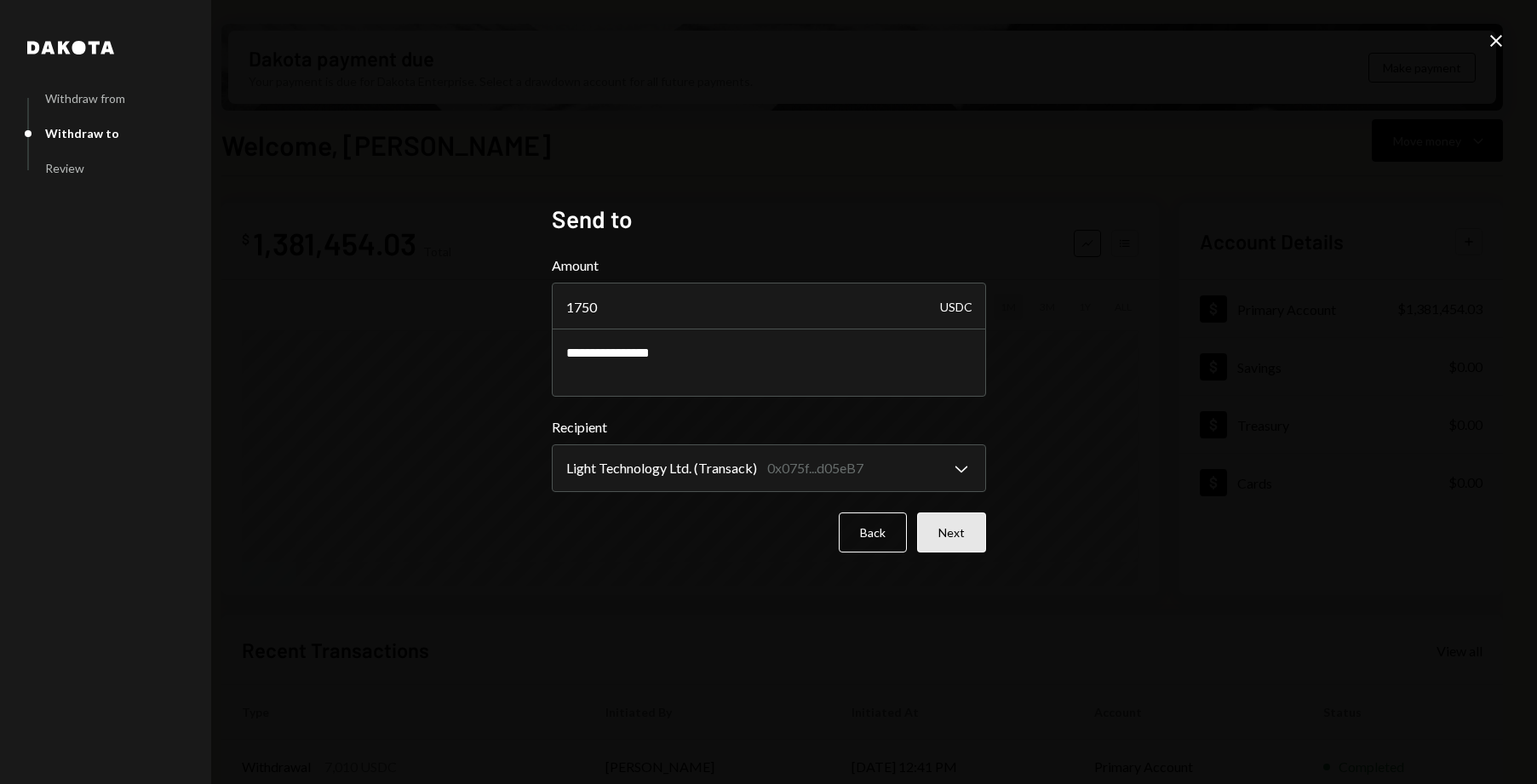 click on "Next" at bounding box center (951, 532) 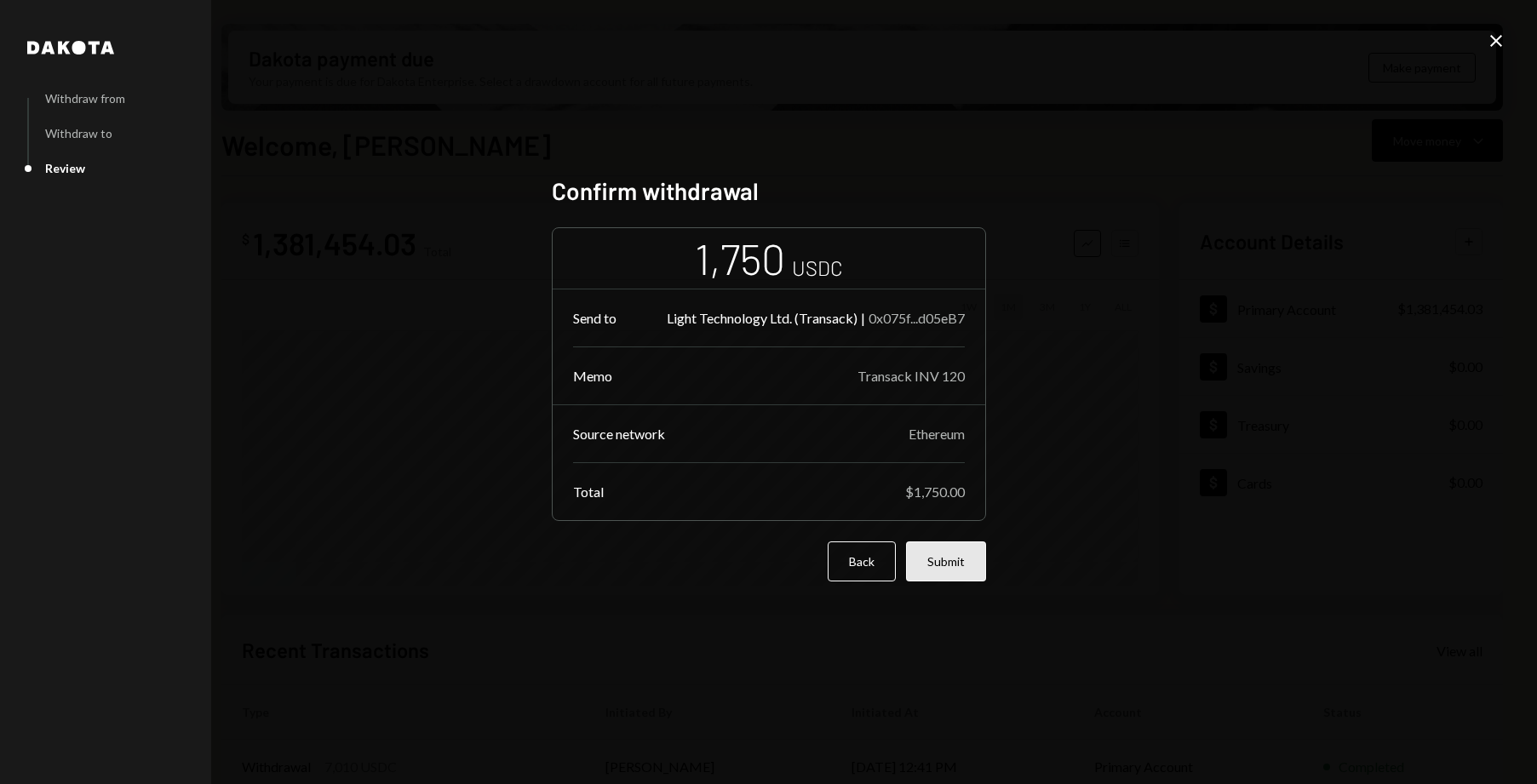 click on "Submit" at bounding box center (946, 561) 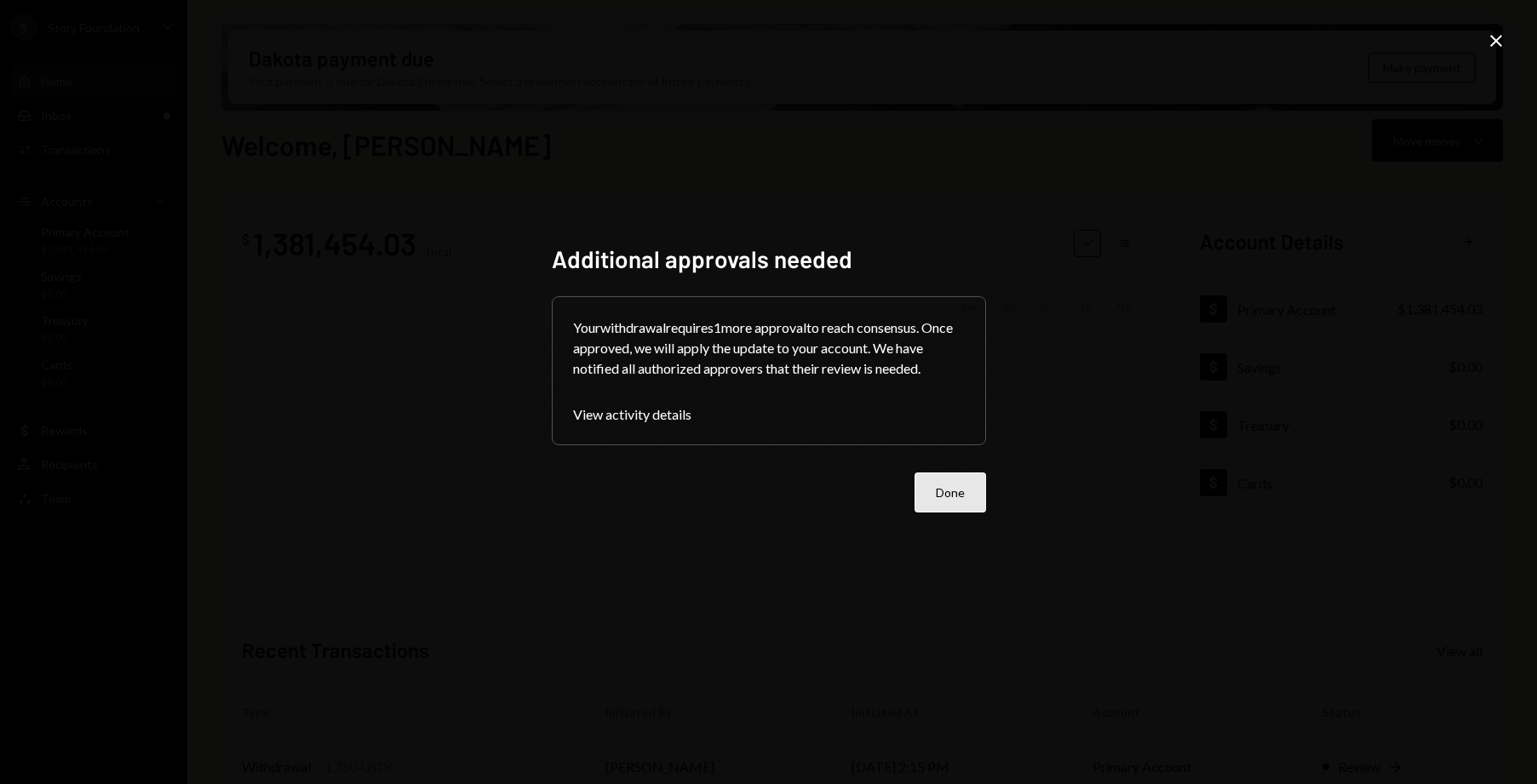 click on "Done" at bounding box center (950, 492) 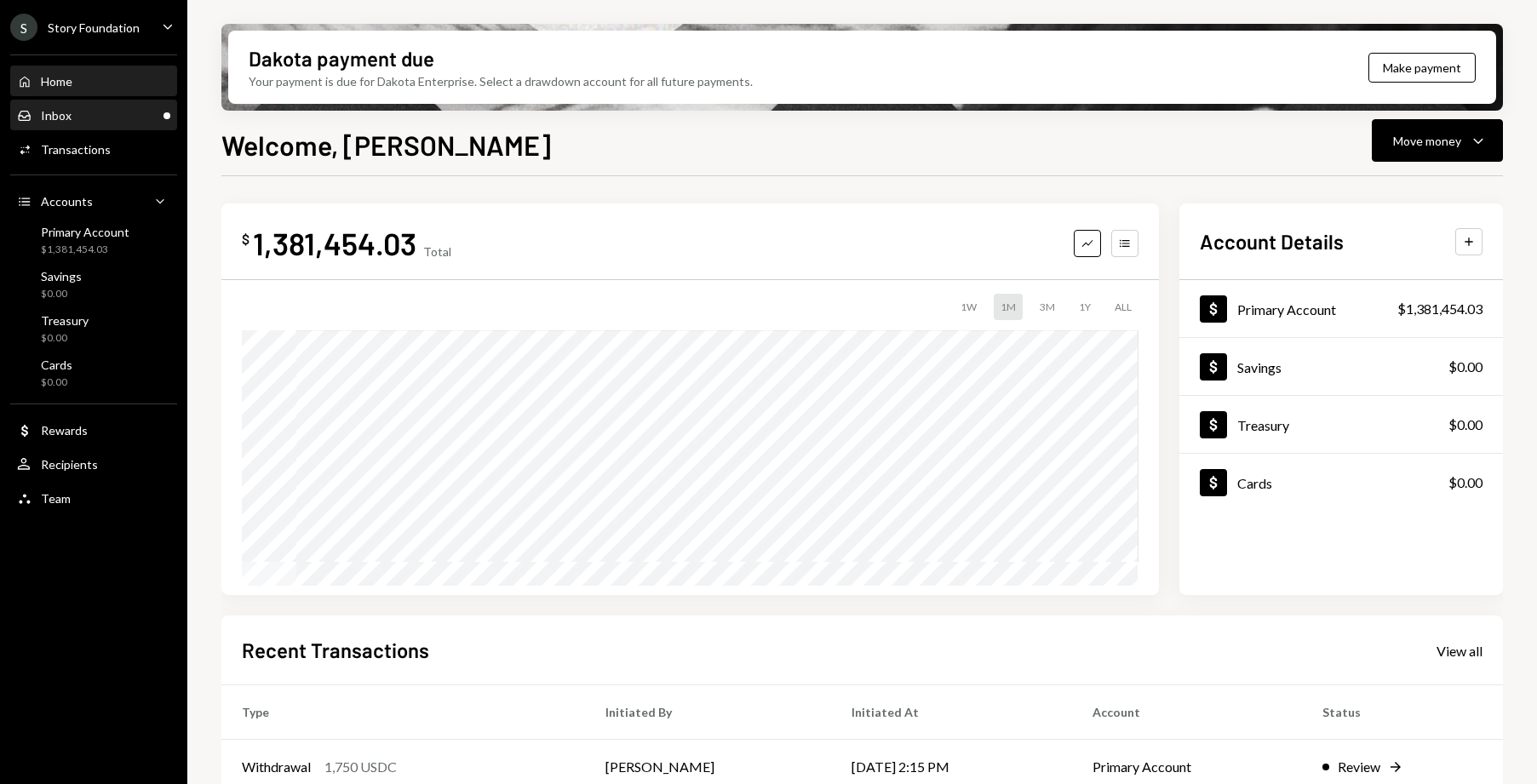 click on "Inbox Inbox" at bounding box center (94, 116) 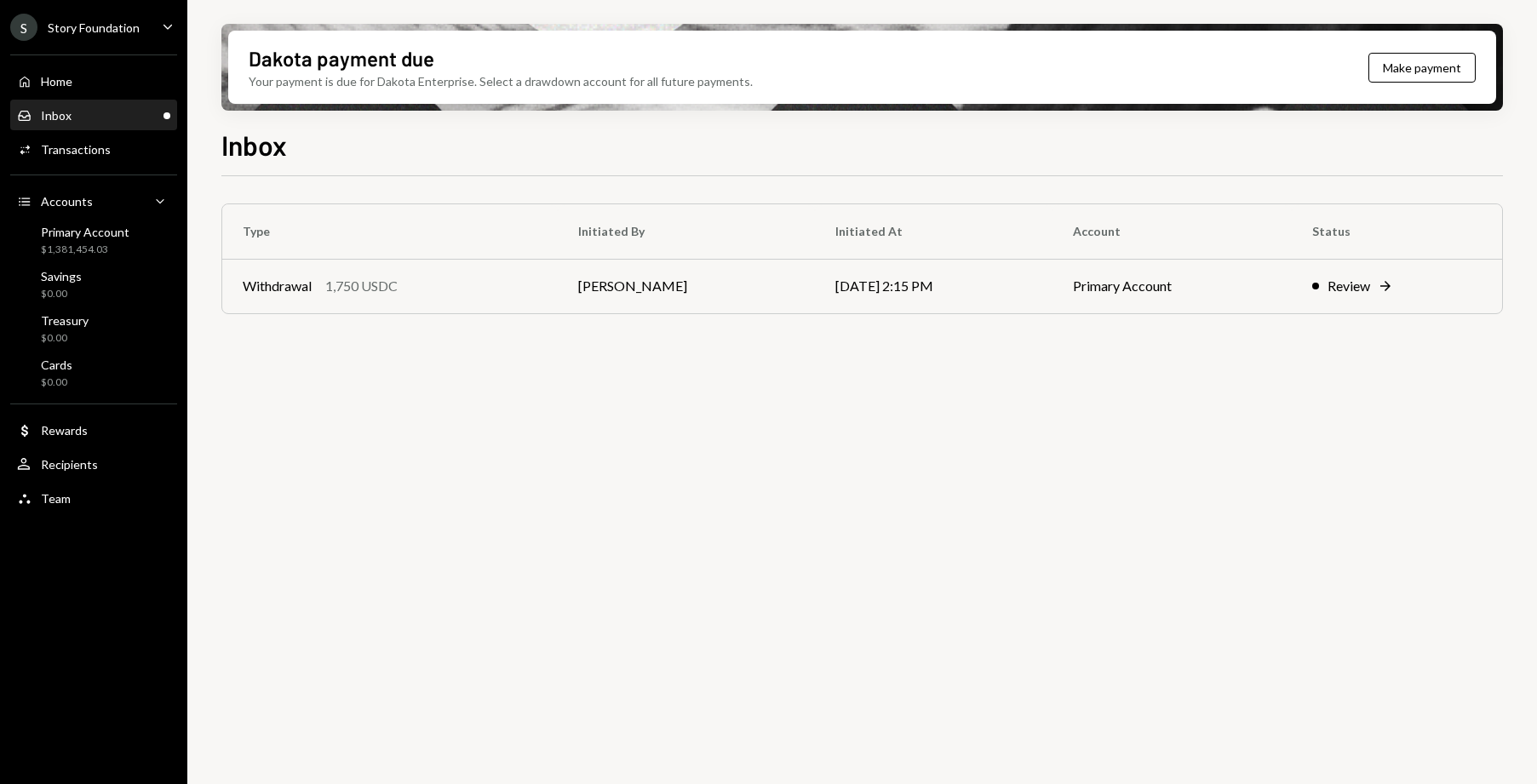 scroll, scrollTop: 0, scrollLeft: 0, axis: both 